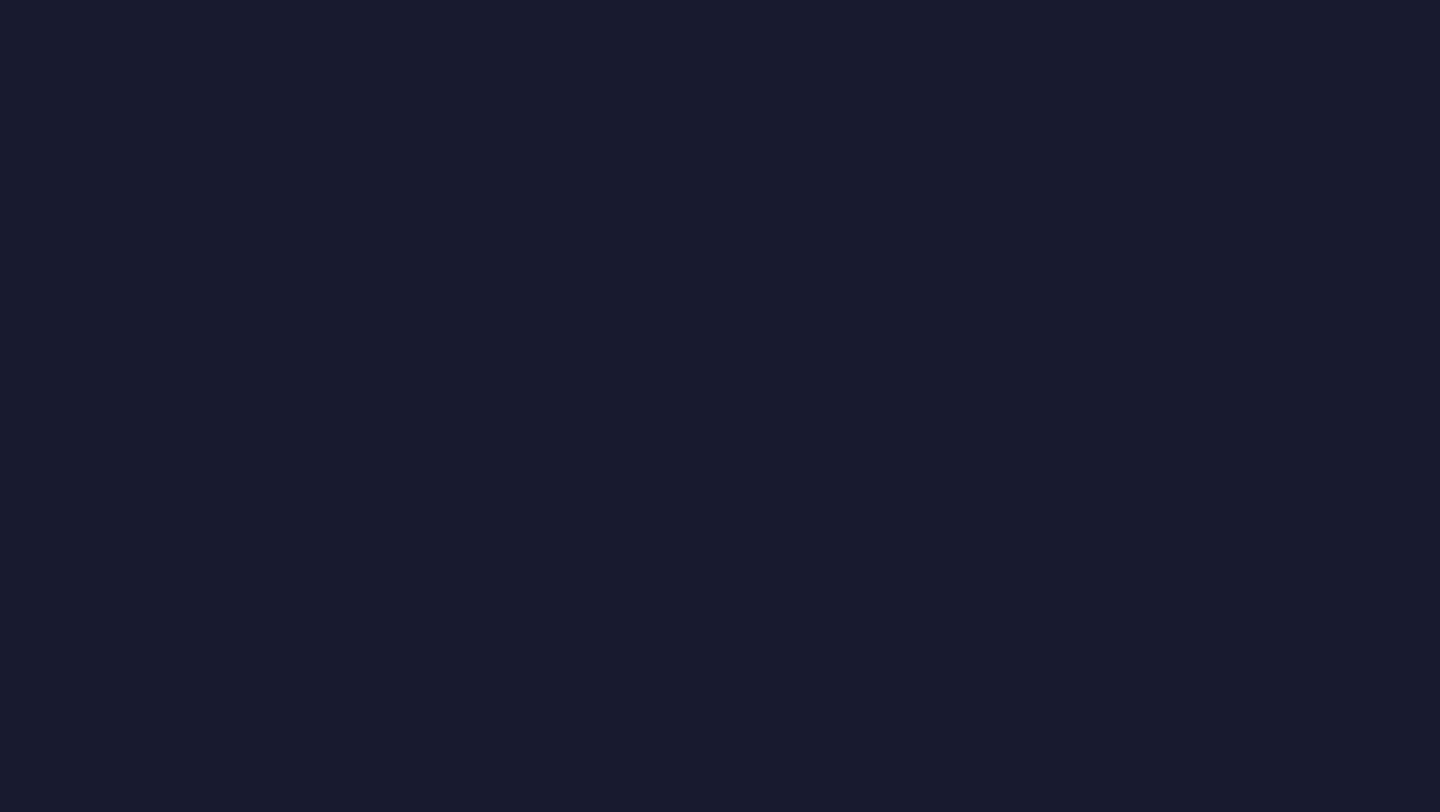 scroll, scrollTop: 0, scrollLeft: 0, axis: both 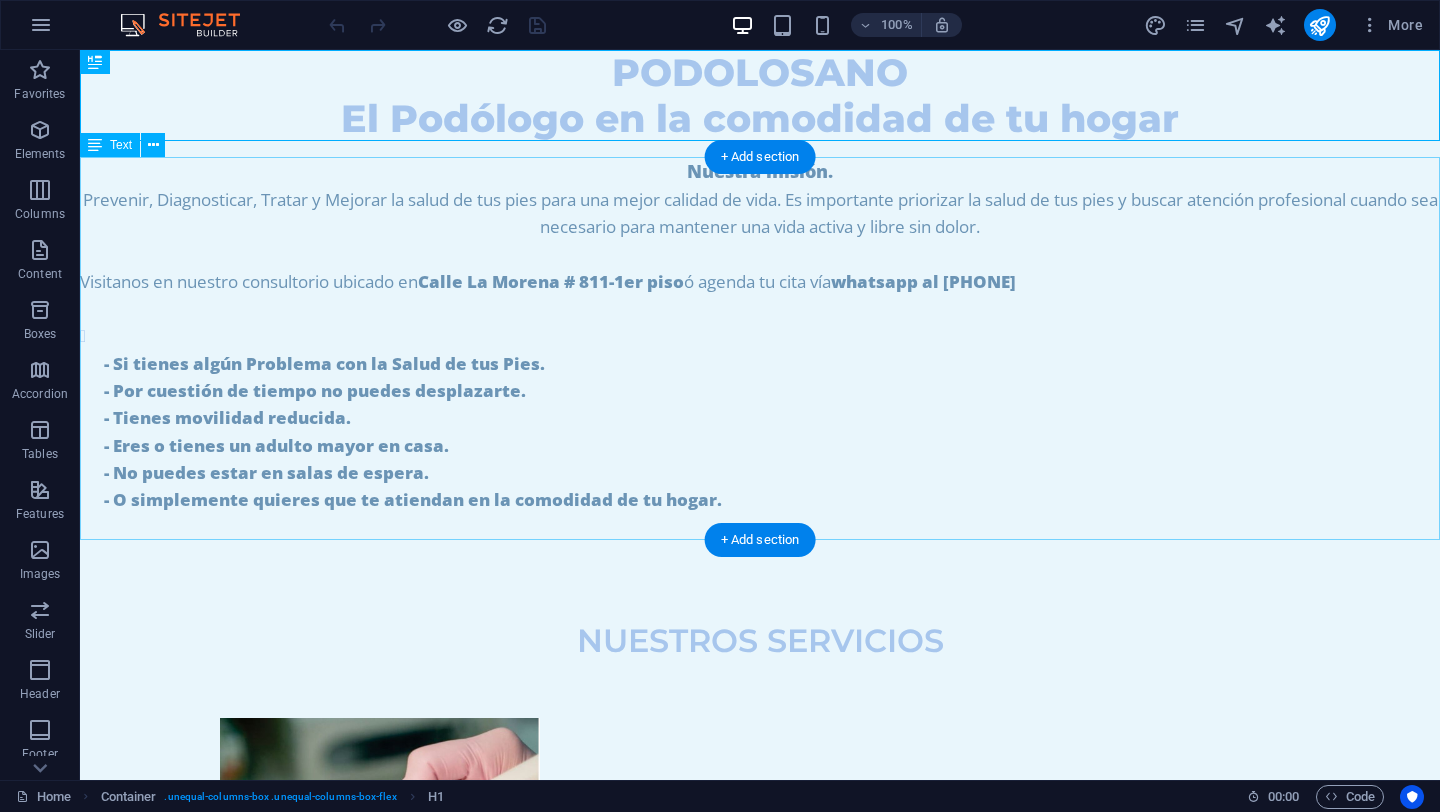 click on "Nuestra misión. Prevenir, Diagnosticar, Tratar y Mejorar la salud de tus pies para una mejor calidad de vida. Es importante priorizar la salud de tus pies y buscar atención profesional cuando sea necesario para mantener una vida activa y libre sin dolor. Visitanos en nuestro consultorio ubicado en  [STREET] [NUMBER]-1er piso  ó agenda tu cita vía  whatsapp al [PHONE]  - Si tienes algún Problema con la Salud de tus Pies. - Por cuestión de tiempo no puedes desplazarte. - Tienes movilidad reducida. - Eres o tienes un adulto mayor en casa. - No puedes estar en salas de espera. - O simplemente quieres que te atiendan en la comodidad de tu hogar." at bounding box center (760, 348) 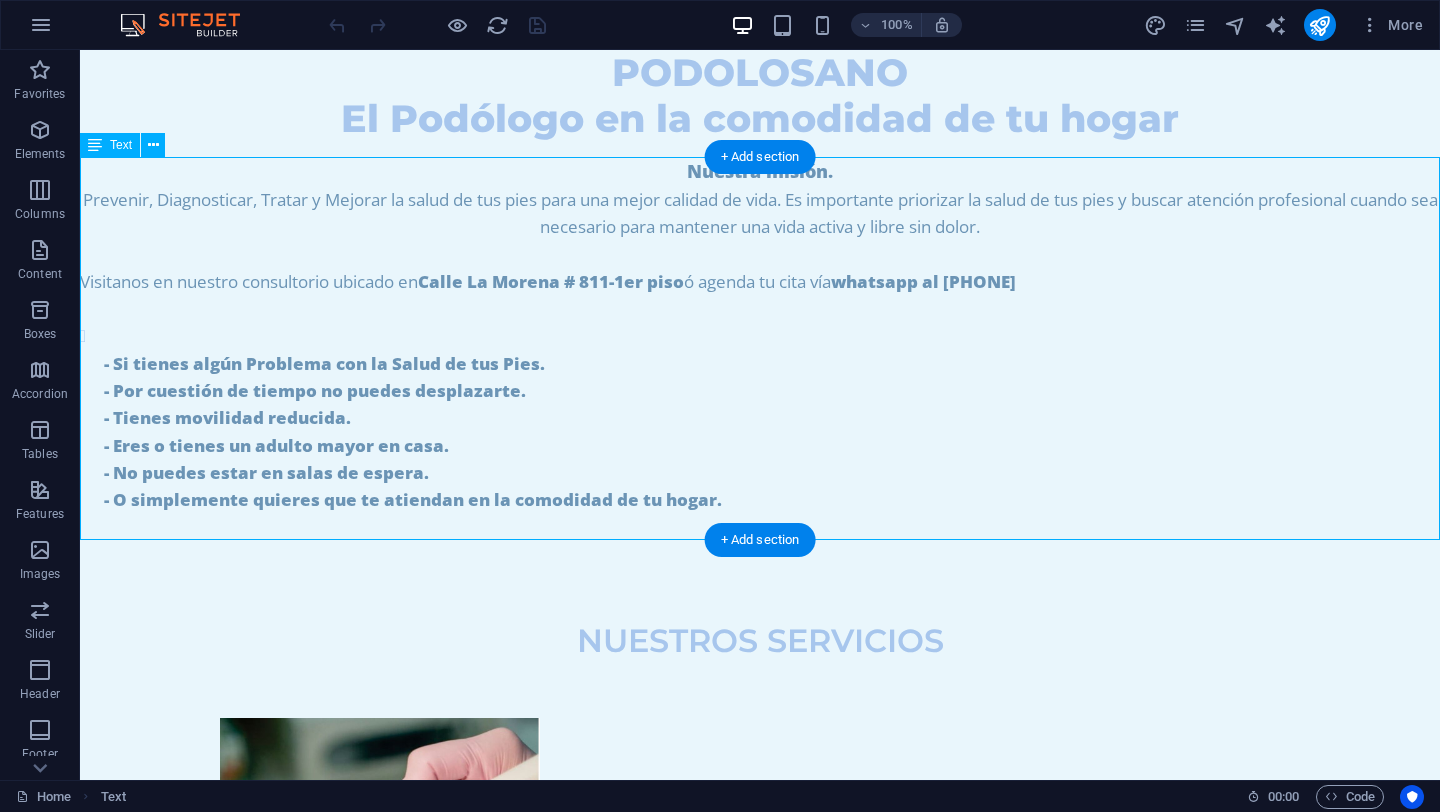 click on "Nuestra misión. Prevenir, Diagnosticar, Tratar y Mejorar la salud de tus pies para una mejor calidad de vida. Es importante priorizar la salud de tus pies y buscar atención profesional cuando sea necesario para mantener una vida activa y libre sin dolor. Visitanos en nuestro consultorio ubicado en  [STREET] [NUMBER]-1er piso  ó agenda tu cita vía  whatsapp al [PHONE]  - Si tienes algún Problema con la Salud de tus Pies. - Por cuestión de tiempo no puedes desplazarte. - Tienes movilidad reducida. - Eres o tienes un adulto mayor en casa. - No puedes estar en salas de espera. - O simplemente quieres que te atiendan en la comodidad de tu hogar." at bounding box center (760, 348) 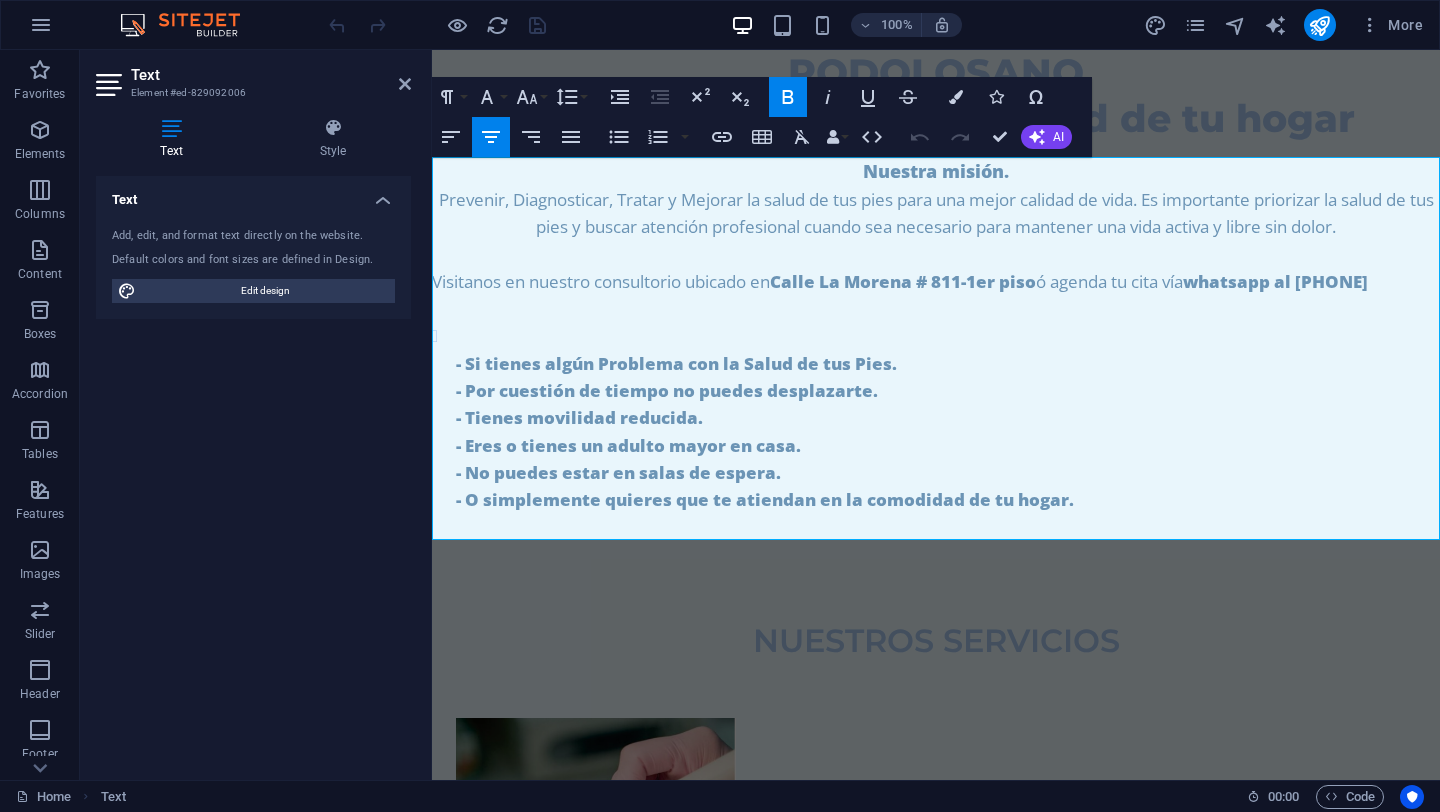 click on "Visitanos en nuestro consultorio ubicado en  [STREET] [NUMBER]-1er piso  ó agenda tu cita vía  whatsapp al [PHONE]" at bounding box center (936, 281) 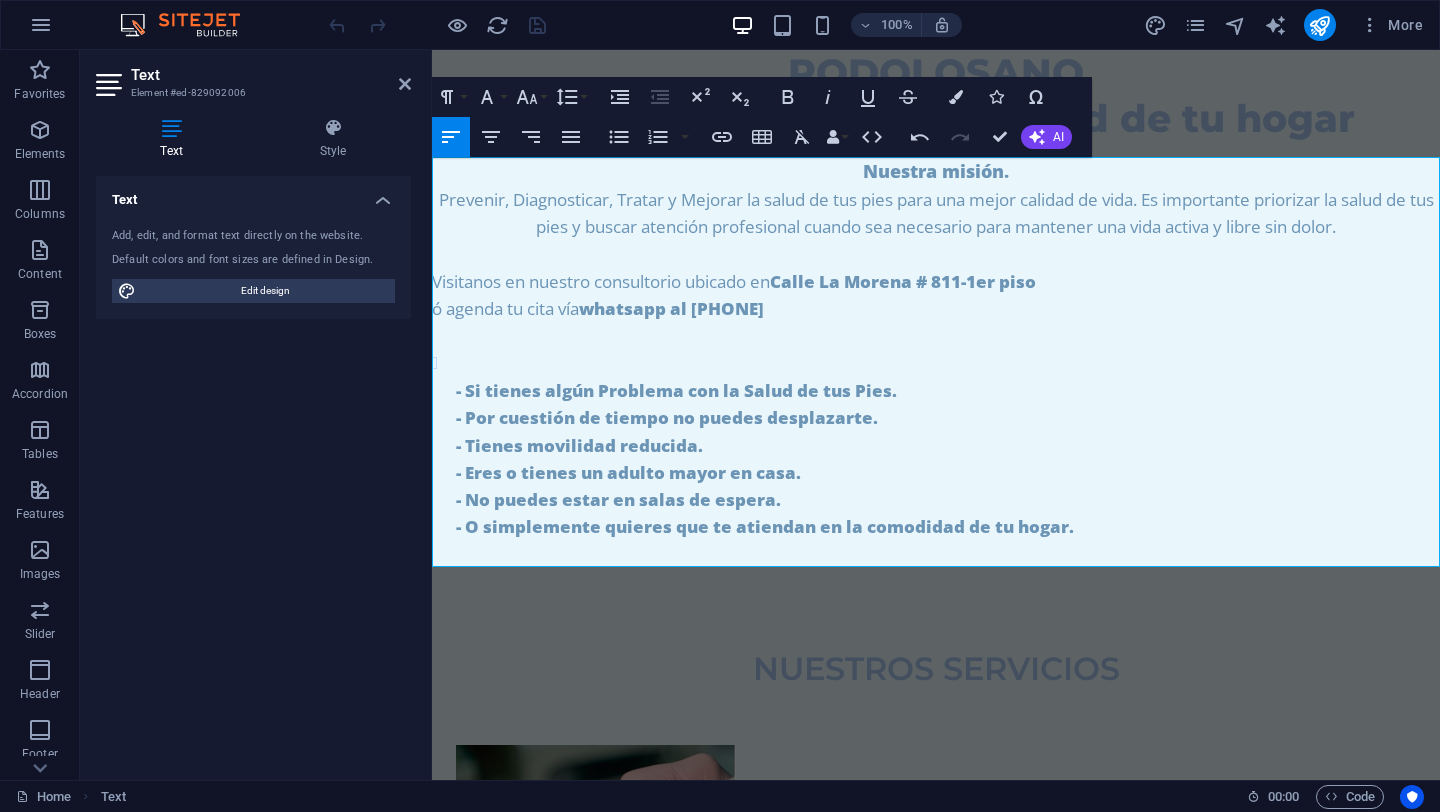 drag, startPoint x: 824, startPoint y: 315, endPoint x: 451, endPoint y: 312, distance: 373.01205 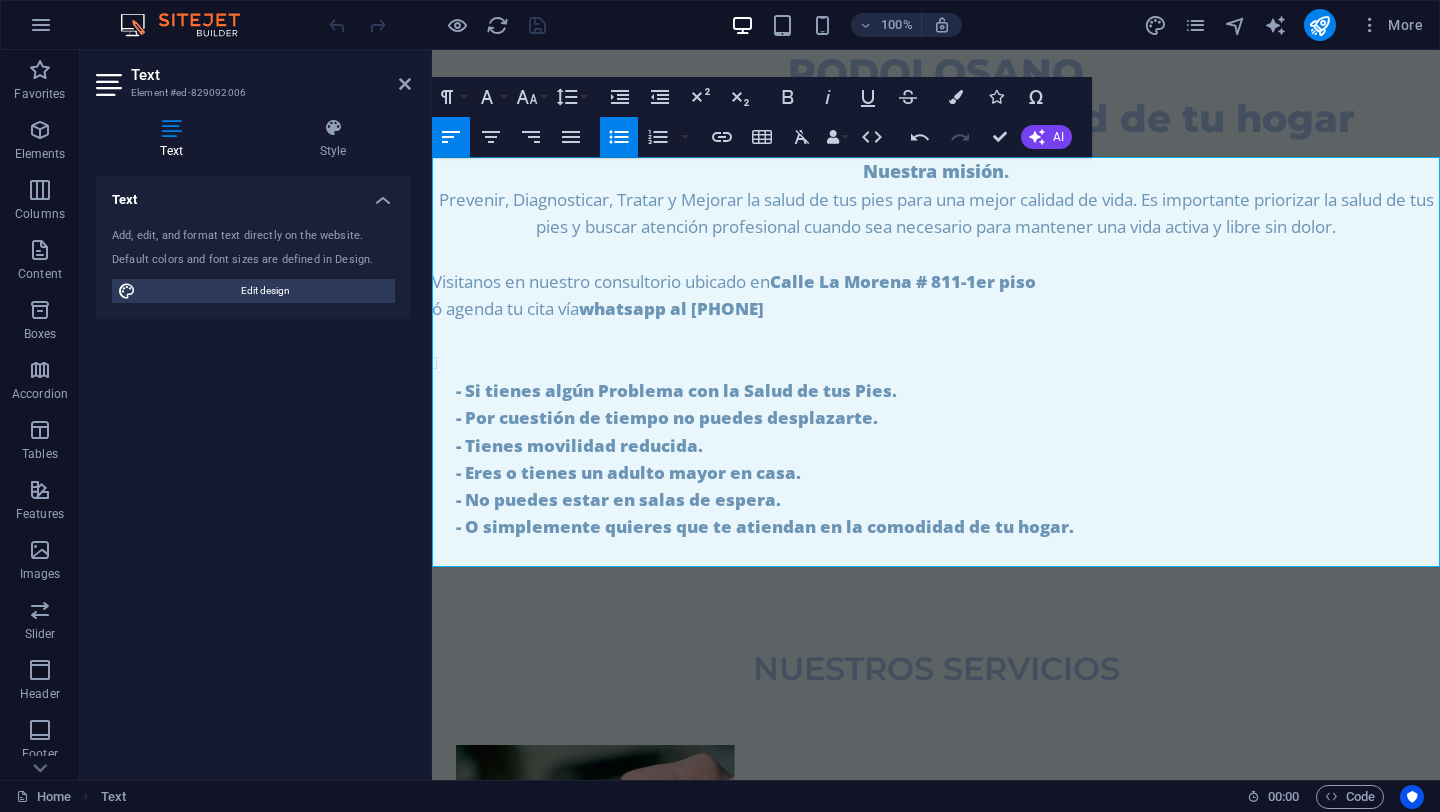 click on "- Si tienes algún Problema con la Salud de tus Pies. - Por cuestión de tiempo no puedes desplazarte. - Tienes movilidad reducida. - Eres o tienes un adulto mayor en casa. - No puedes estar en salas de espera. - O simplemente quieres que te atiendan en la comodidad de tu hogar." at bounding box center [948, 472] 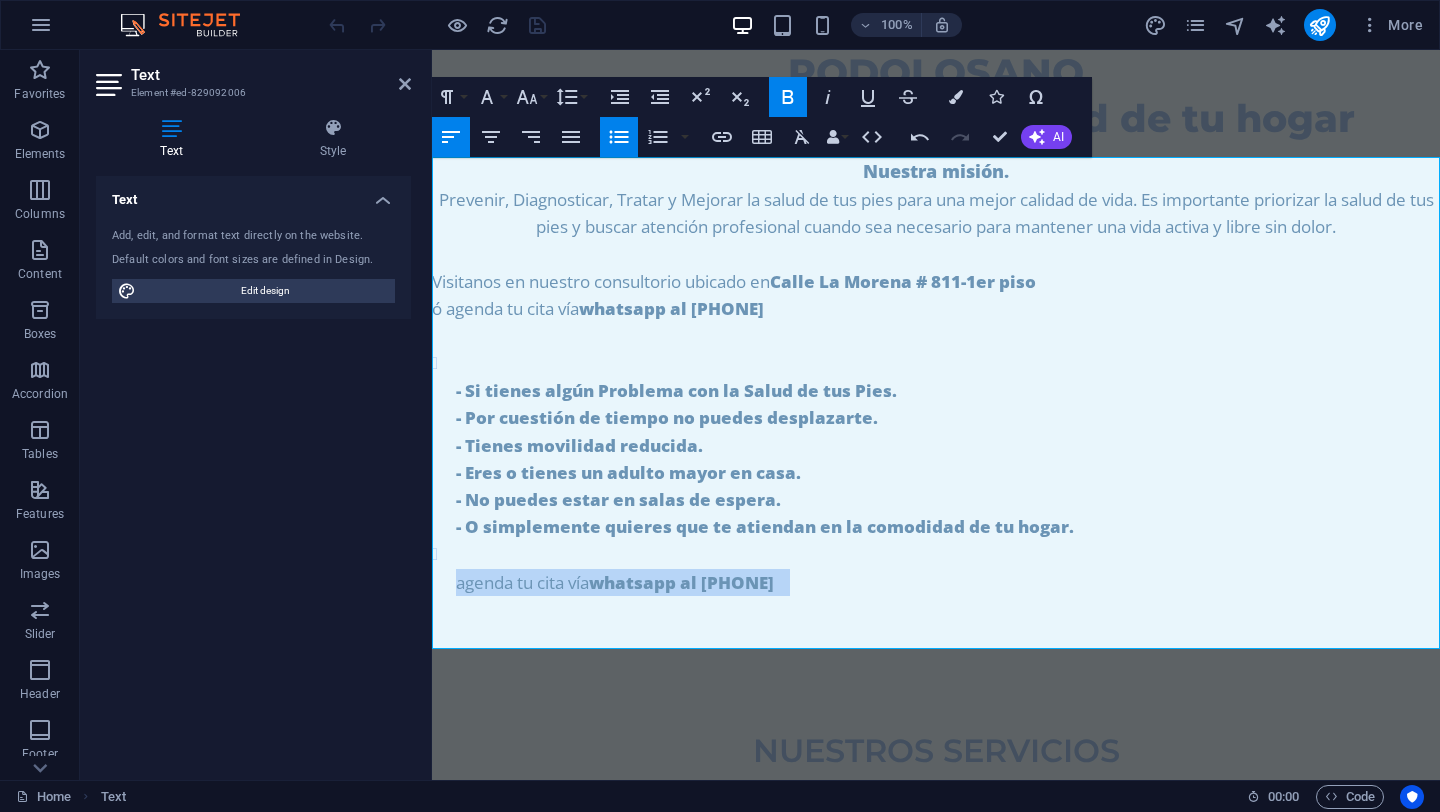 drag, startPoint x: 840, startPoint y: 583, endPoint x: 461, endPoint y: 584, distance: 379.0013 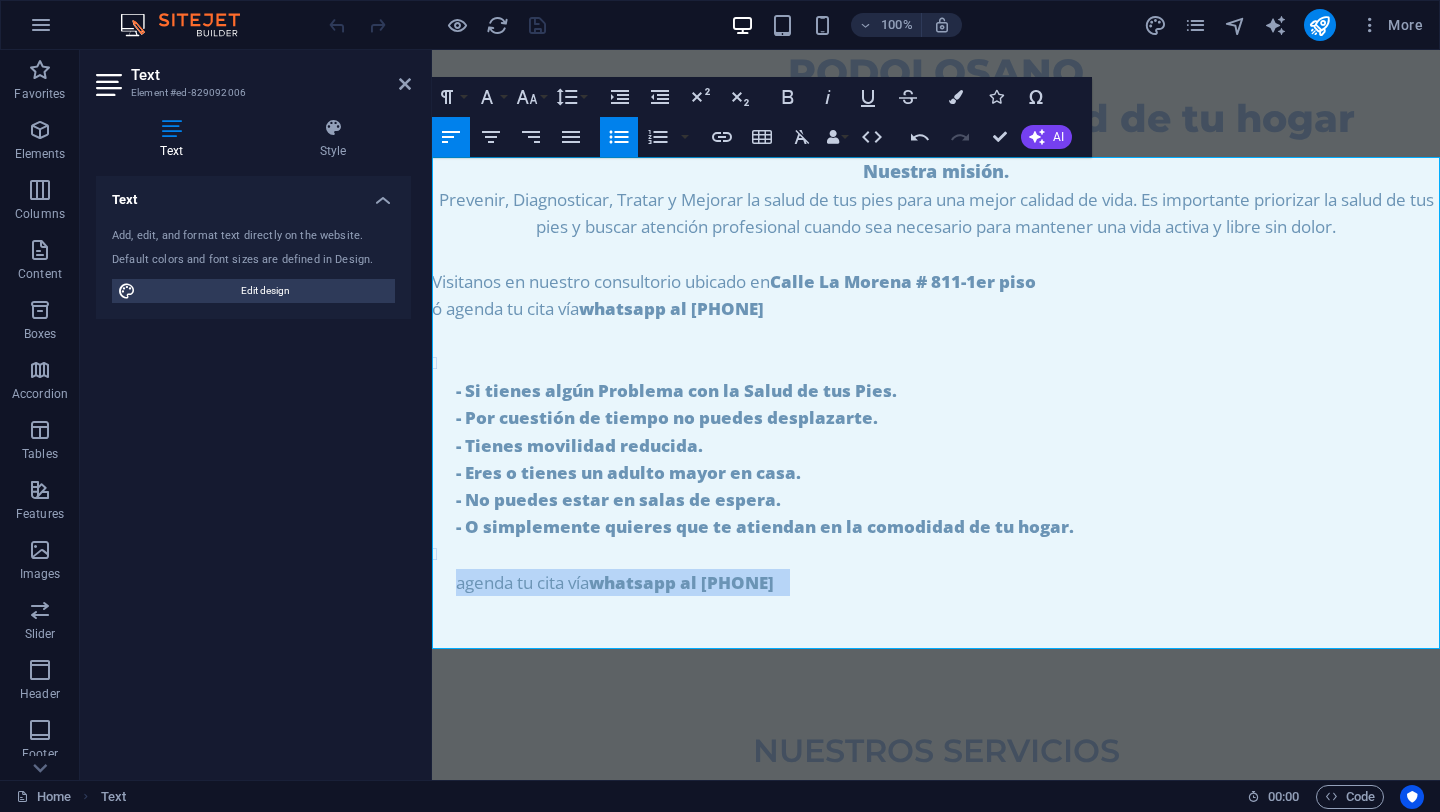 click 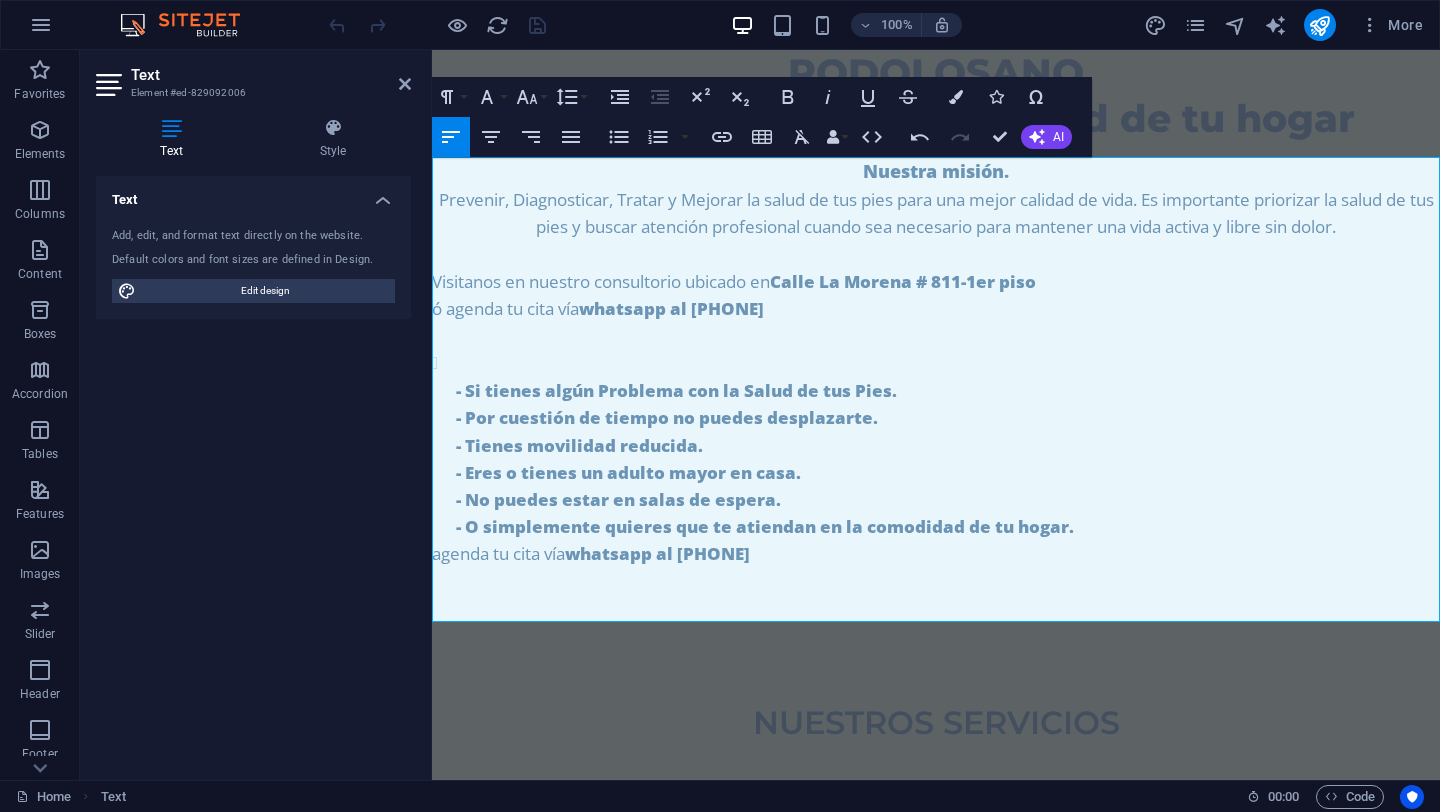 drag, startPoint x: 821, startPoint y: 311, endPoint x: 501, endPoint y: 335, distance: 320.89874 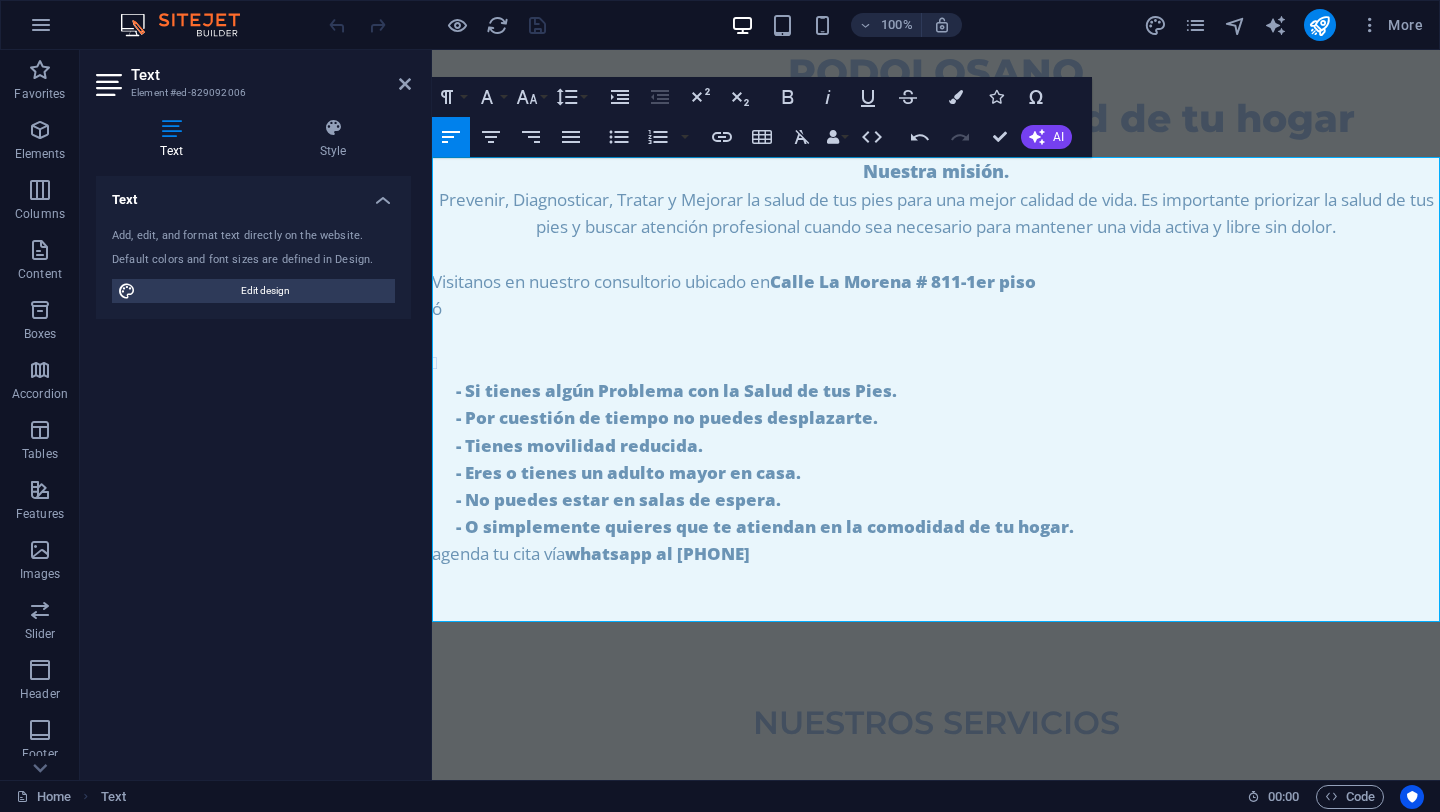 click on "- Si tienes algún Problema con la Salud de tus Pies. - Por cuestión de tiempo no puedes desplazarte. - Tienes movilidad reducida. - Eres o tienes un adulto mayor en casa. - No puedes estar en salas de espera. - O simplemente quieres que te atiendan en la comodidad de tu hogar." at bounding box center [948, 458] 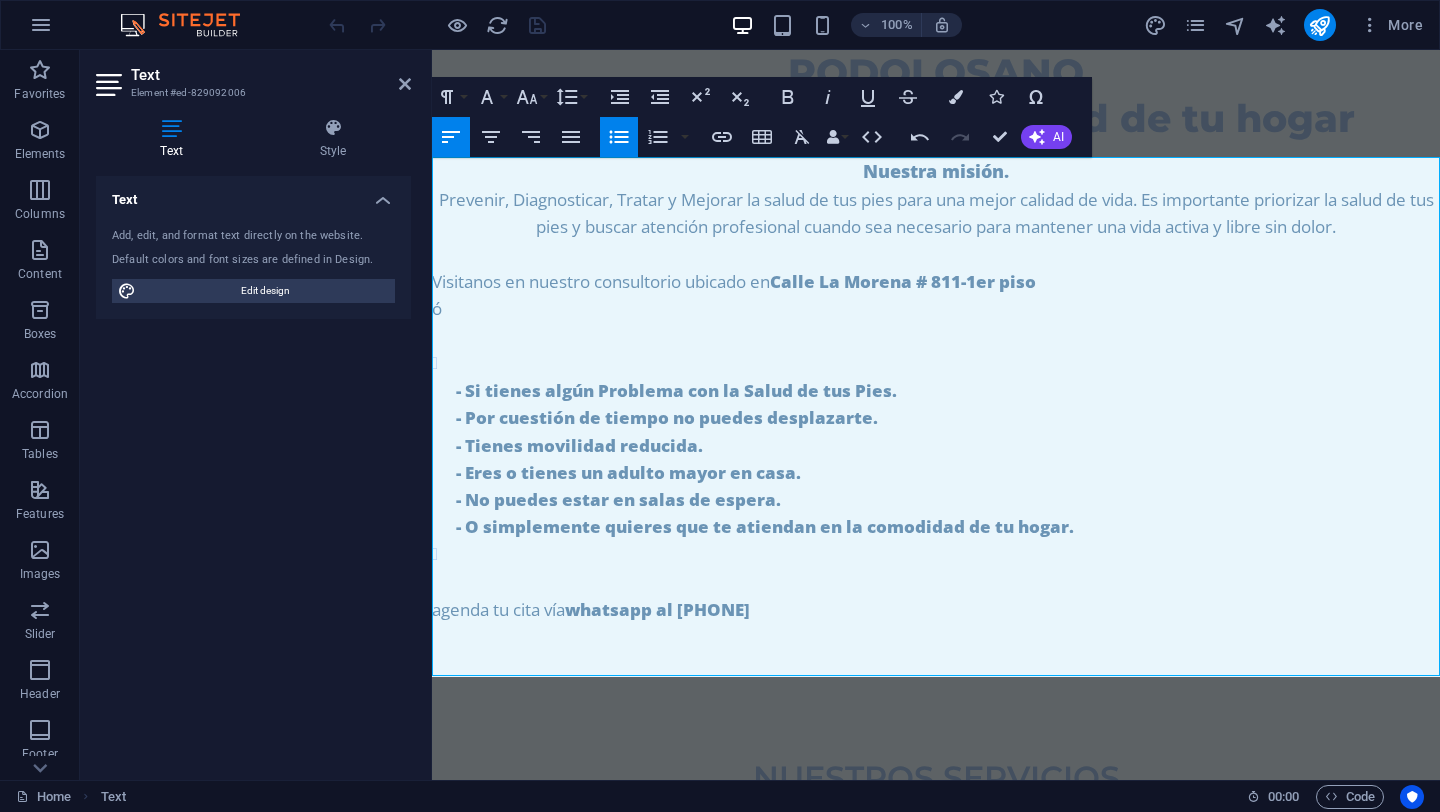 drag, startPoint x: 441, startPoint y: 606, endPoint x: 456, endPoint y: 608, distance: 15.132746 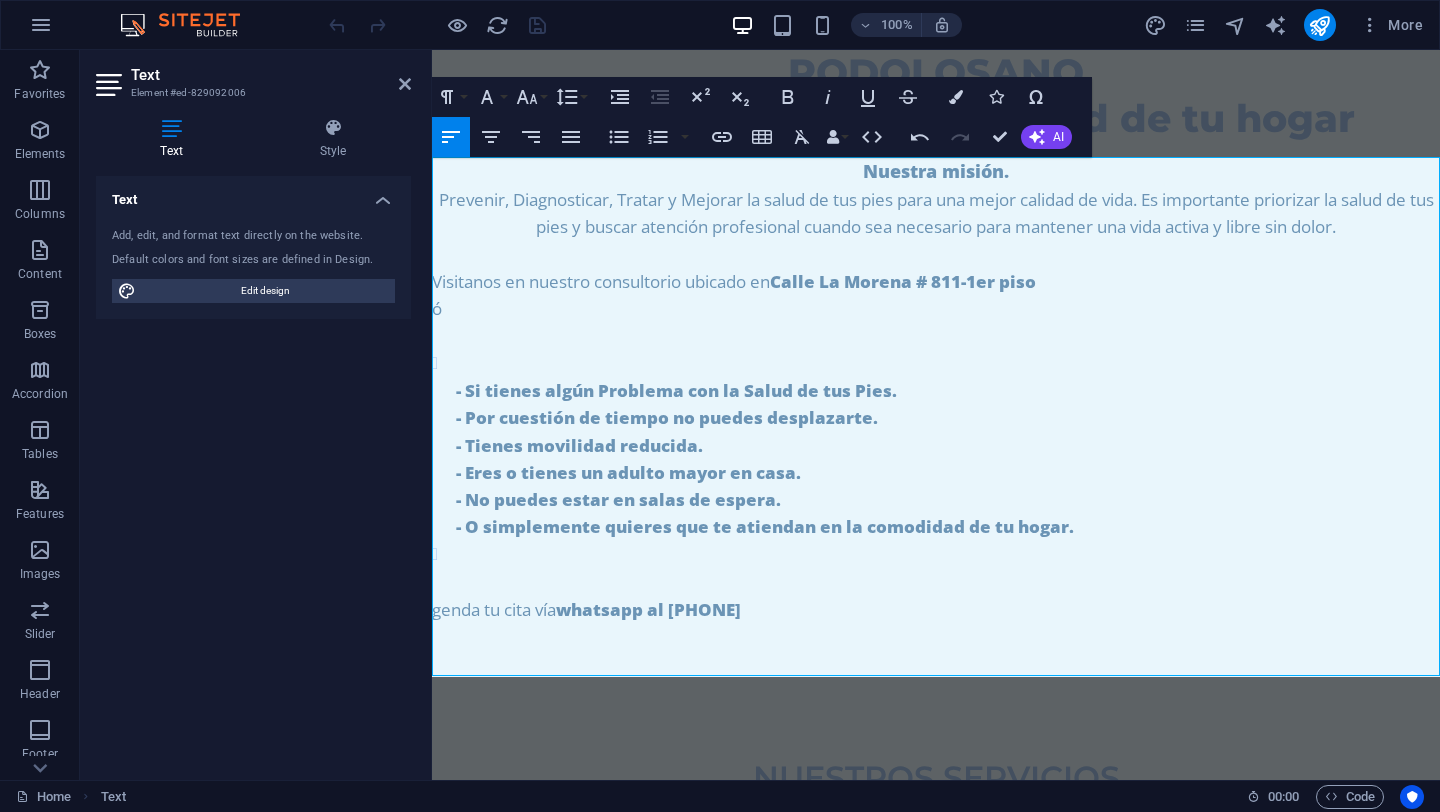 type 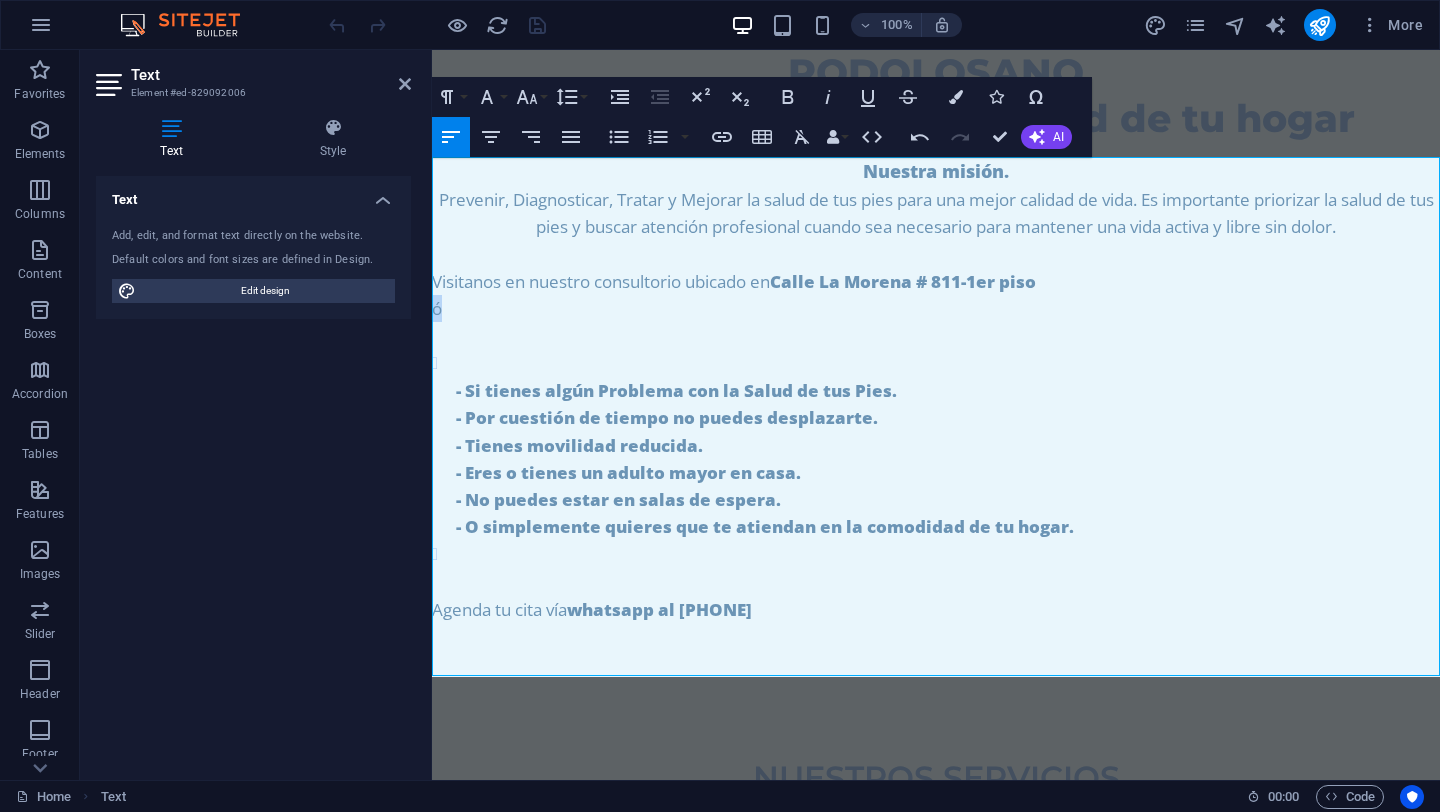 drag, startPoint x: 459, startPoint y: 311, endPoint x: 433, endPoint y: 310, distance: 26.019224 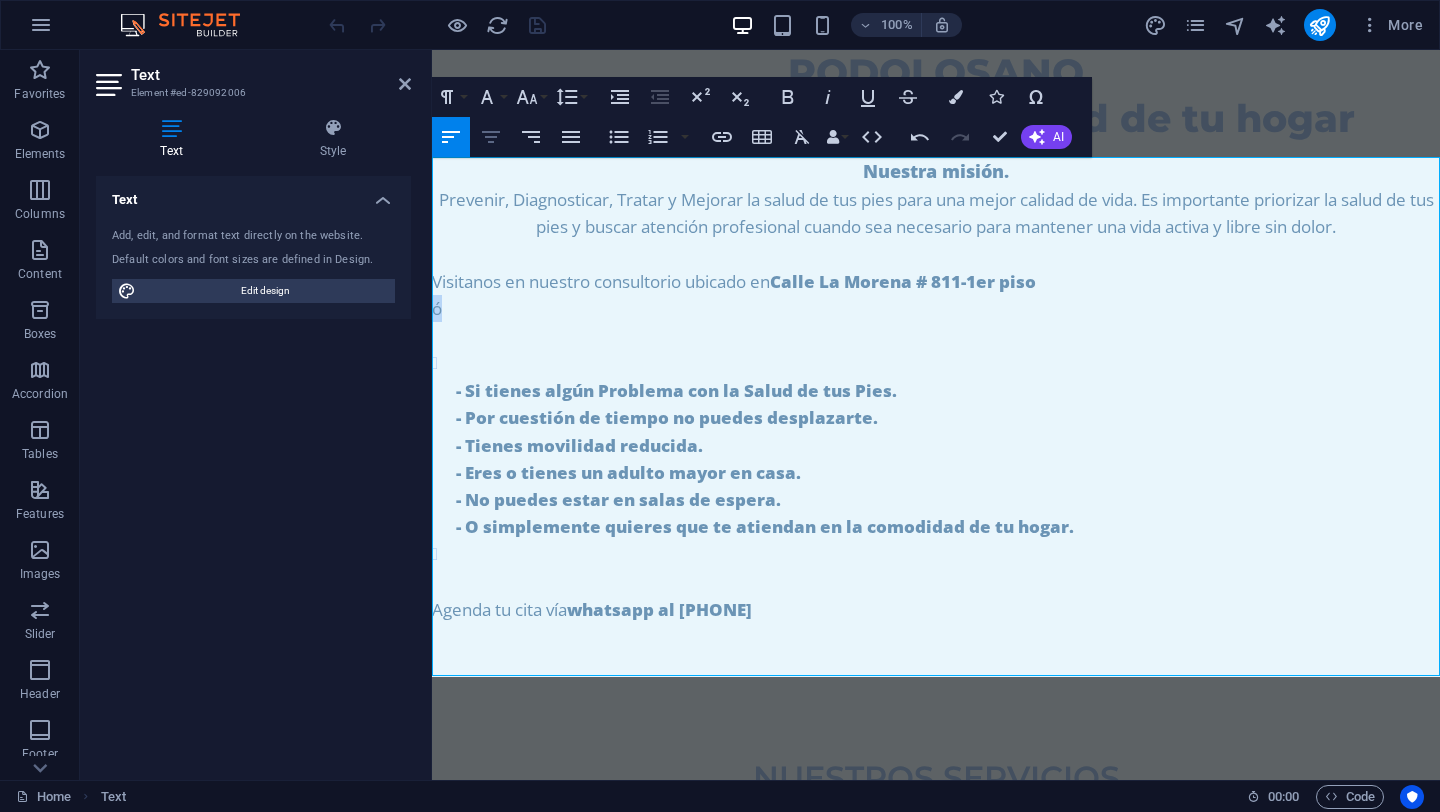 click 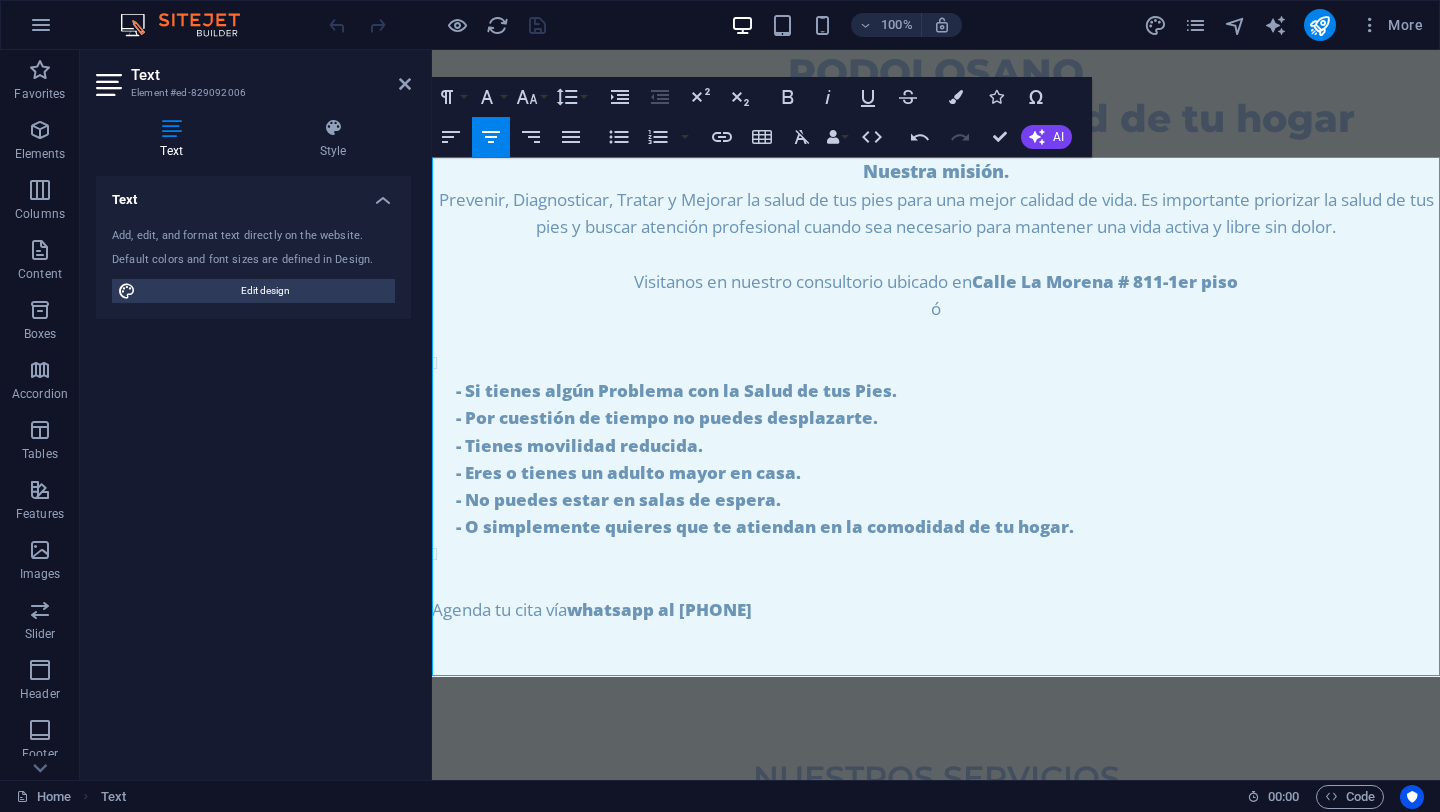 click on "- Si tienes algún Problema con la Salud de tus Pies. - Por cuestión de tiempo no puedes desplazarte. - Tienes movilidad reducida. - Eres o tienes un adulto mayor en casa. - No puedes estar en salas de espera. - O simplemente quieres que te atiendan en la comodidad de tu hogar." at bounding box center [948, 458] 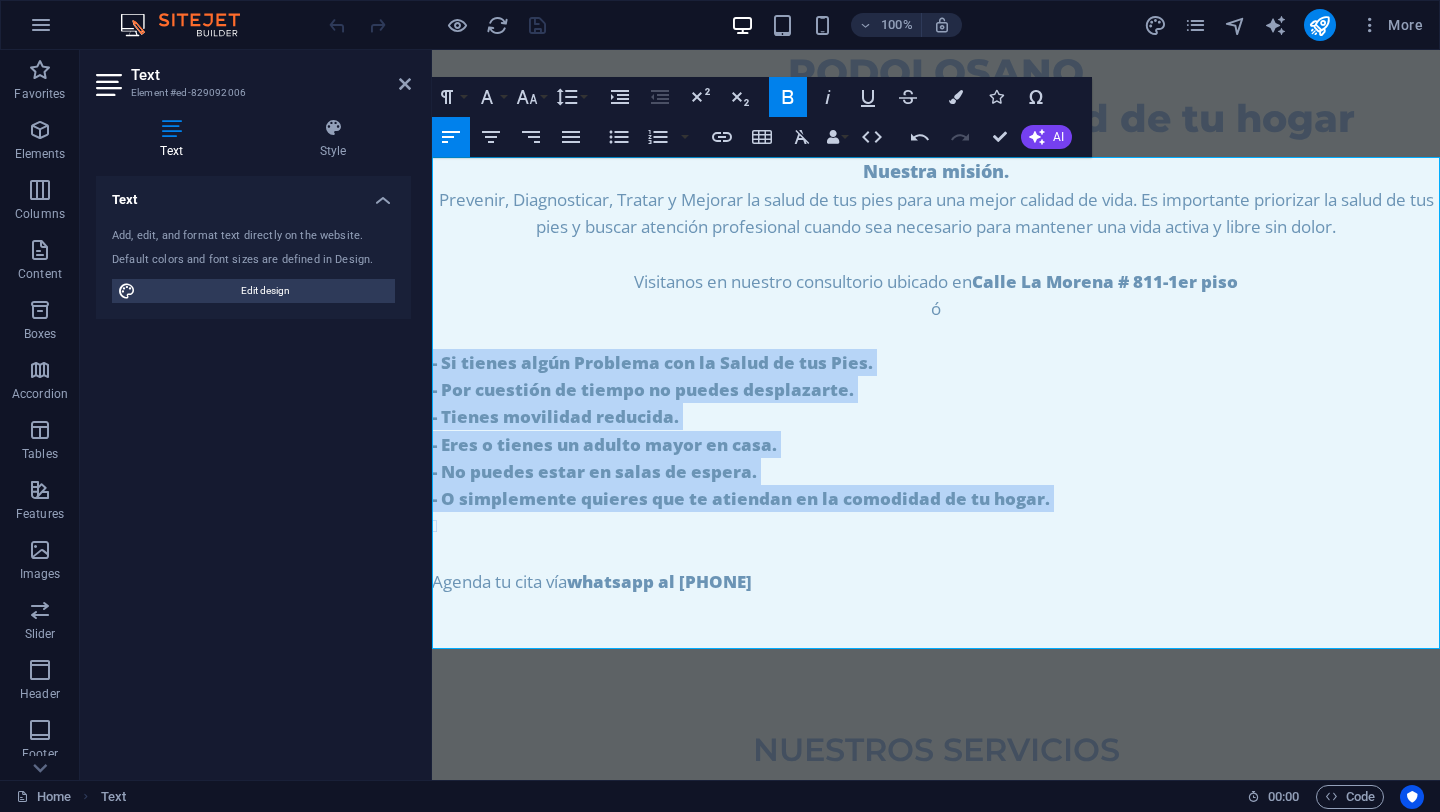 drag, startPoint x: 1048, startPoint y: 501, endPoint x: 432, endPoint y: 365, distance: 630.83435 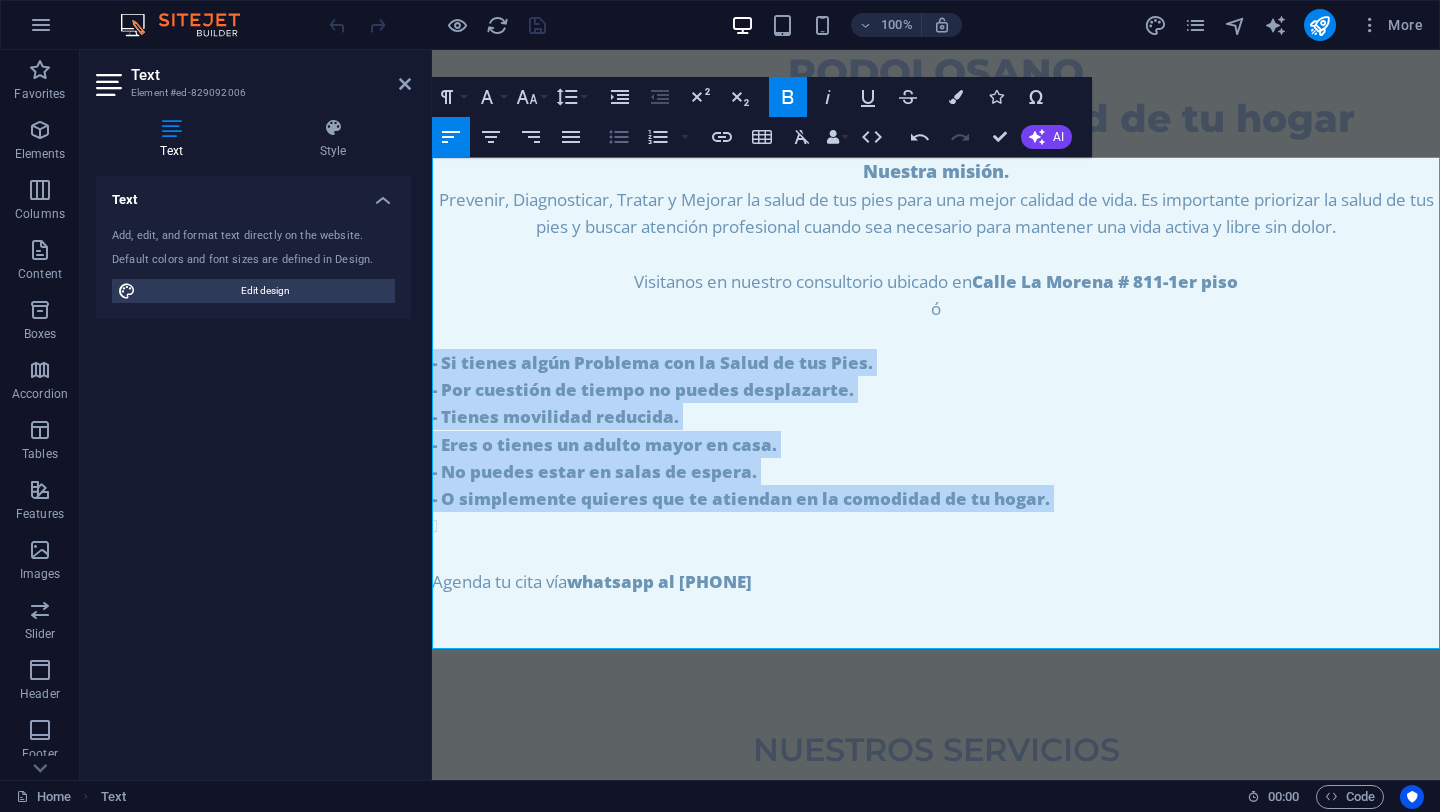 click 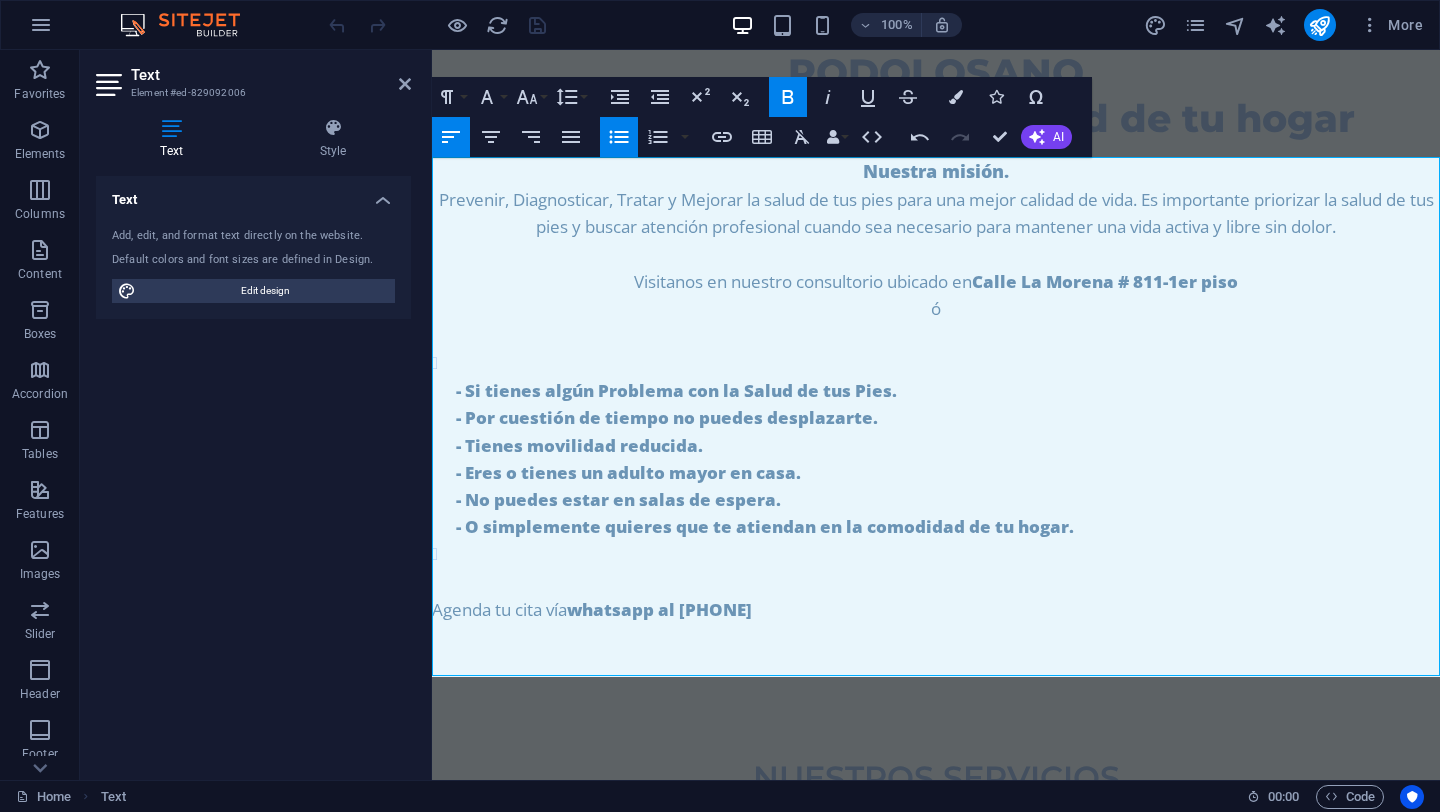 click on "- Si tienes algún Problema con la Salud de tus Pies. - Por cuestión de tiempo no puedes desplazarte. - Tienes movilidad reducida. - Eres o tienes un adulto mayor en casa. - No puedes estar en salas de espera. - O simplemente quieres que te atiendan en la comodidad de tu hogar." at bounding box center [948, 458] 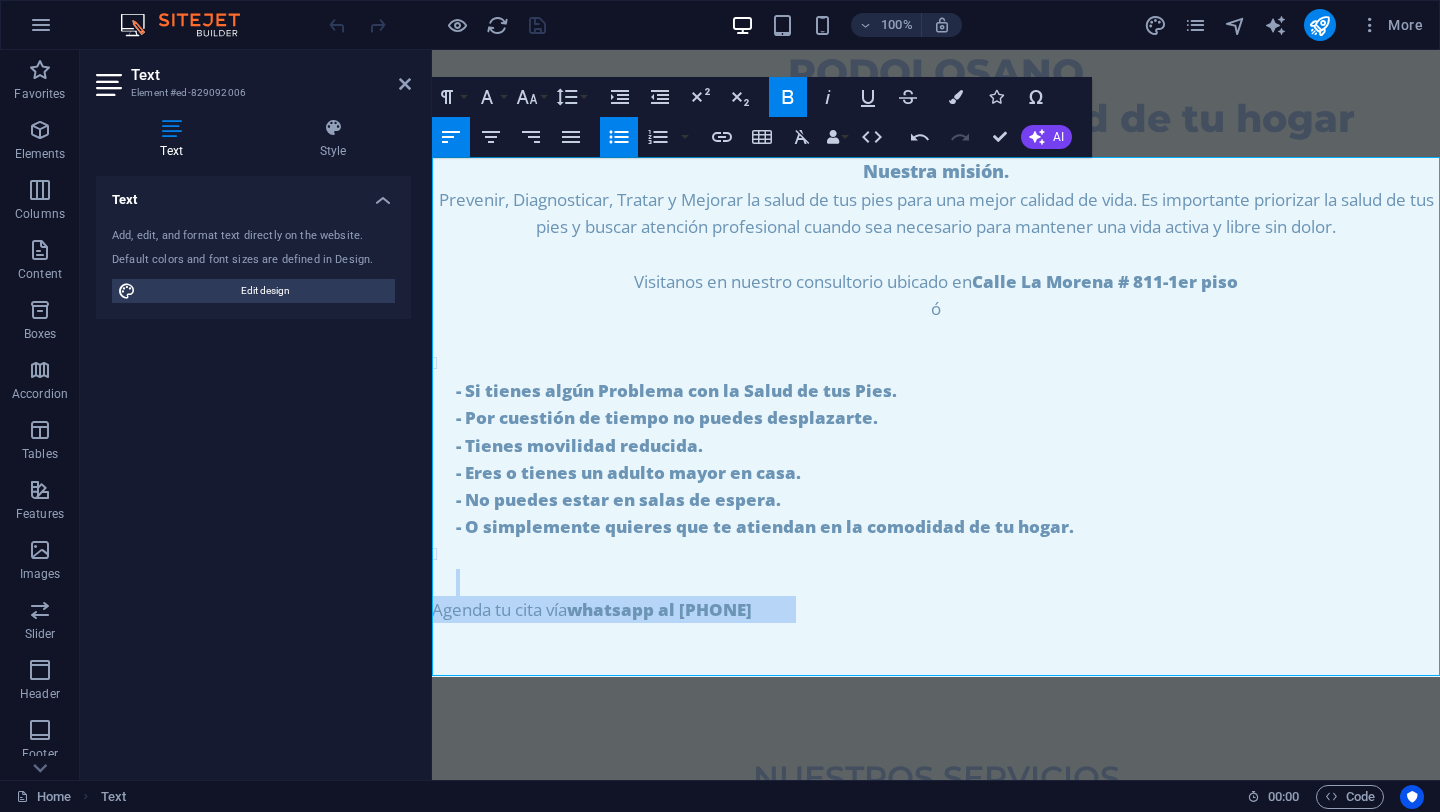 drag, startPoint x: 862, startPoint y: 608, endPoint x: 550, endPoint y: 591, distance: 312.4628 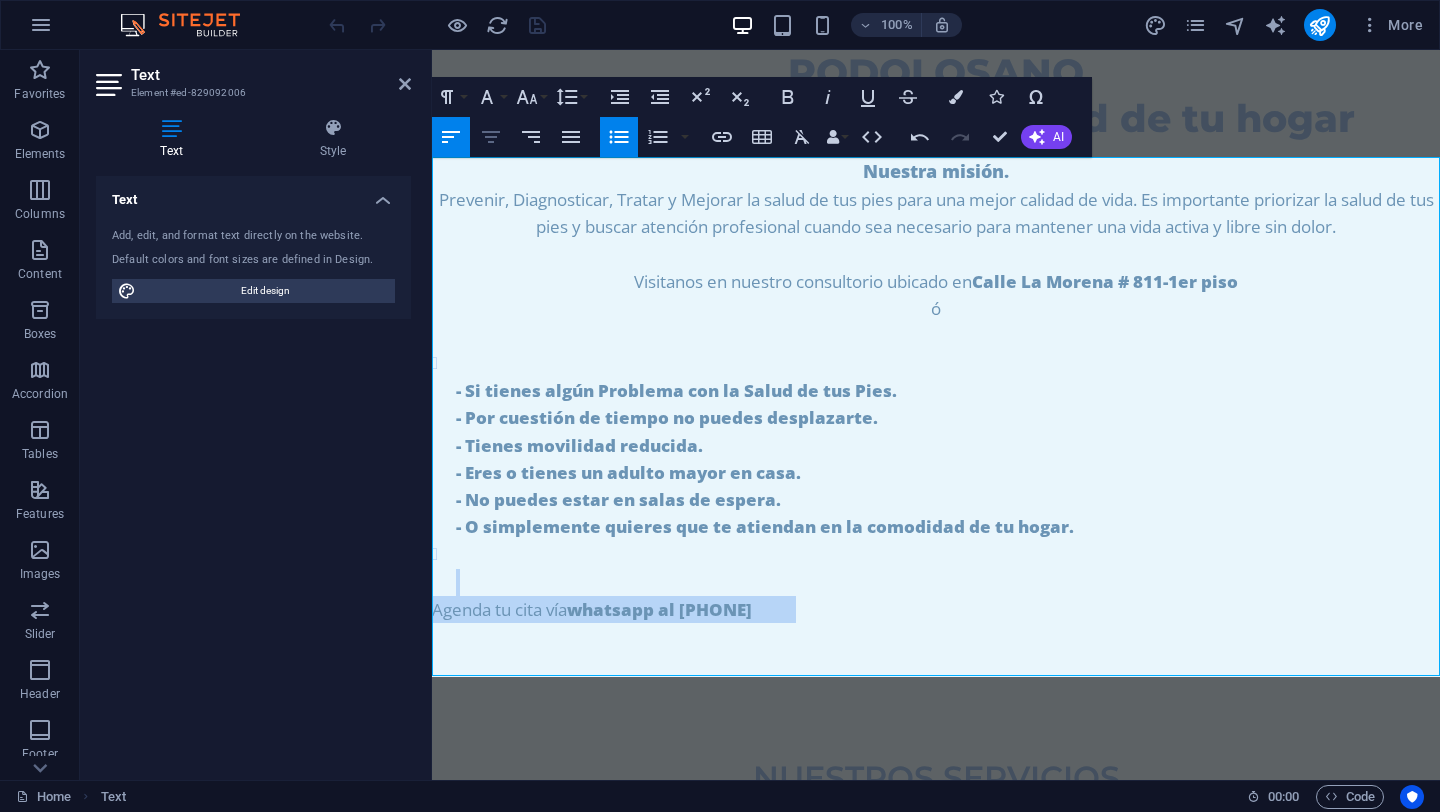 click 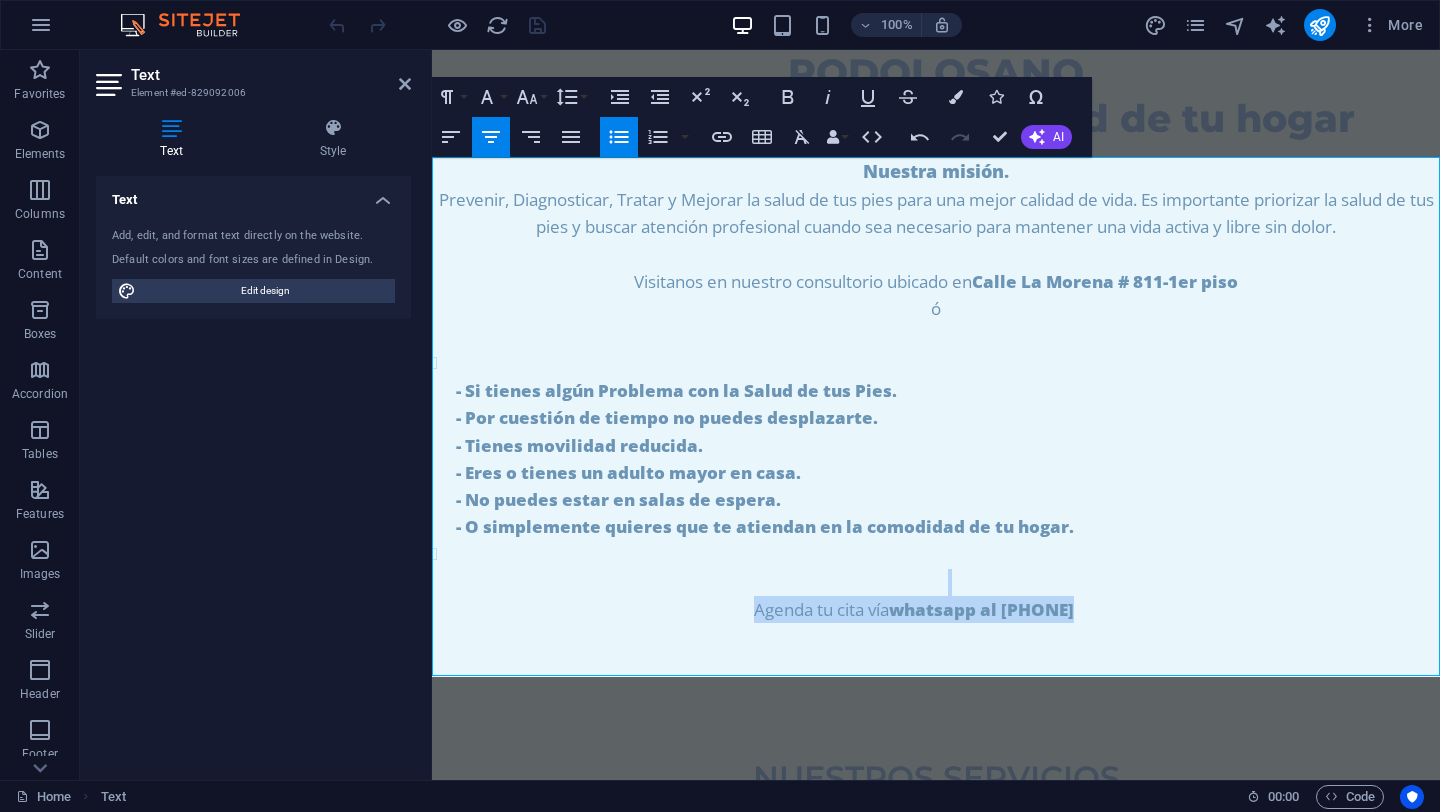 click on "Agenda tu cita vía  whatsapp al [PHONE]" at bounding box center (936, 637) 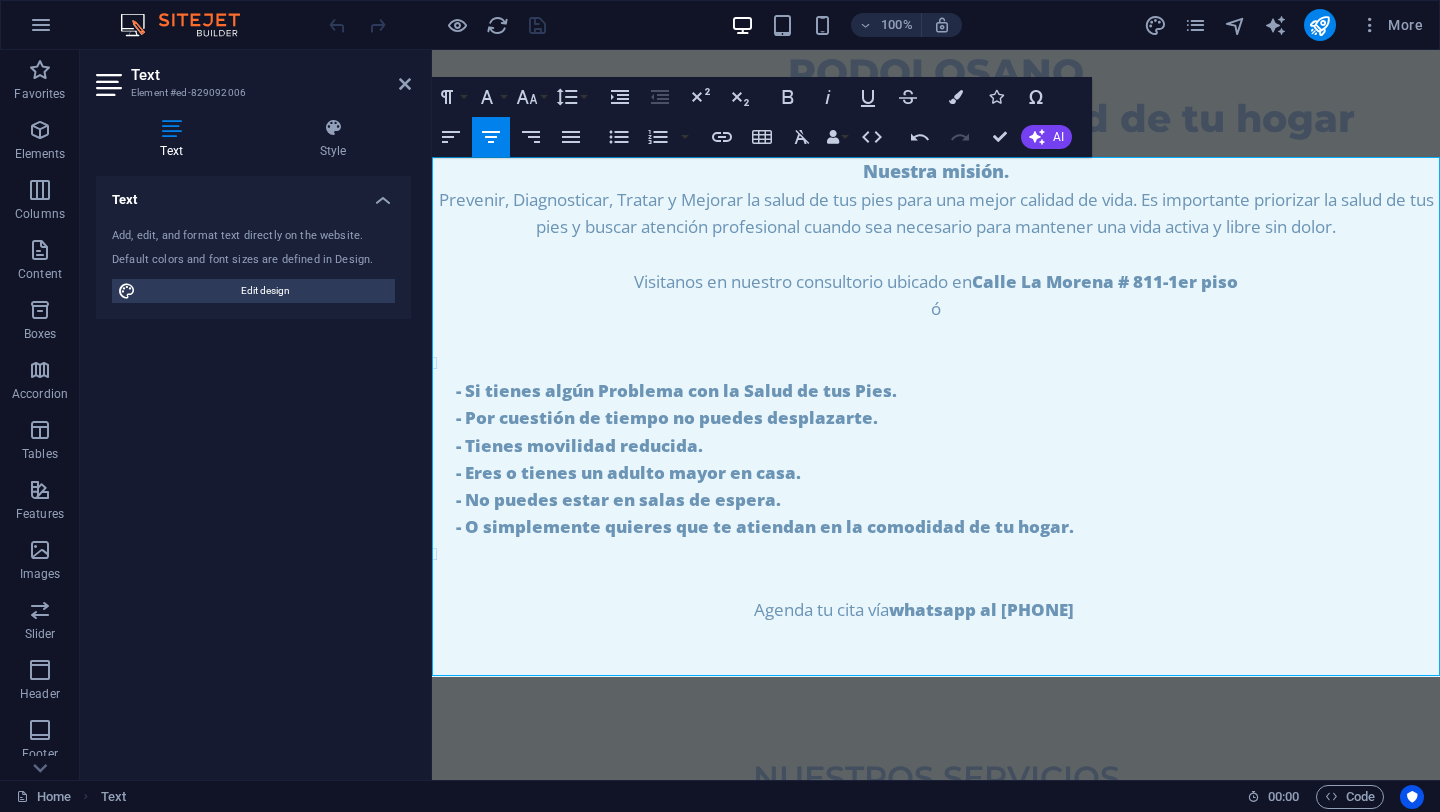 click on "- Si tienes algún Problema con la Salud de tus Pies. - Por cuestión de tiempo no puedes desplazarte. - Tienes movilidad reducida. - Eres o tienes un adulto mayor en casa. - No puedes estar en salas de espera. - O simplemente quieres que te atiendan en la comodidad de tu hogar." at bounding box center [948, 458] 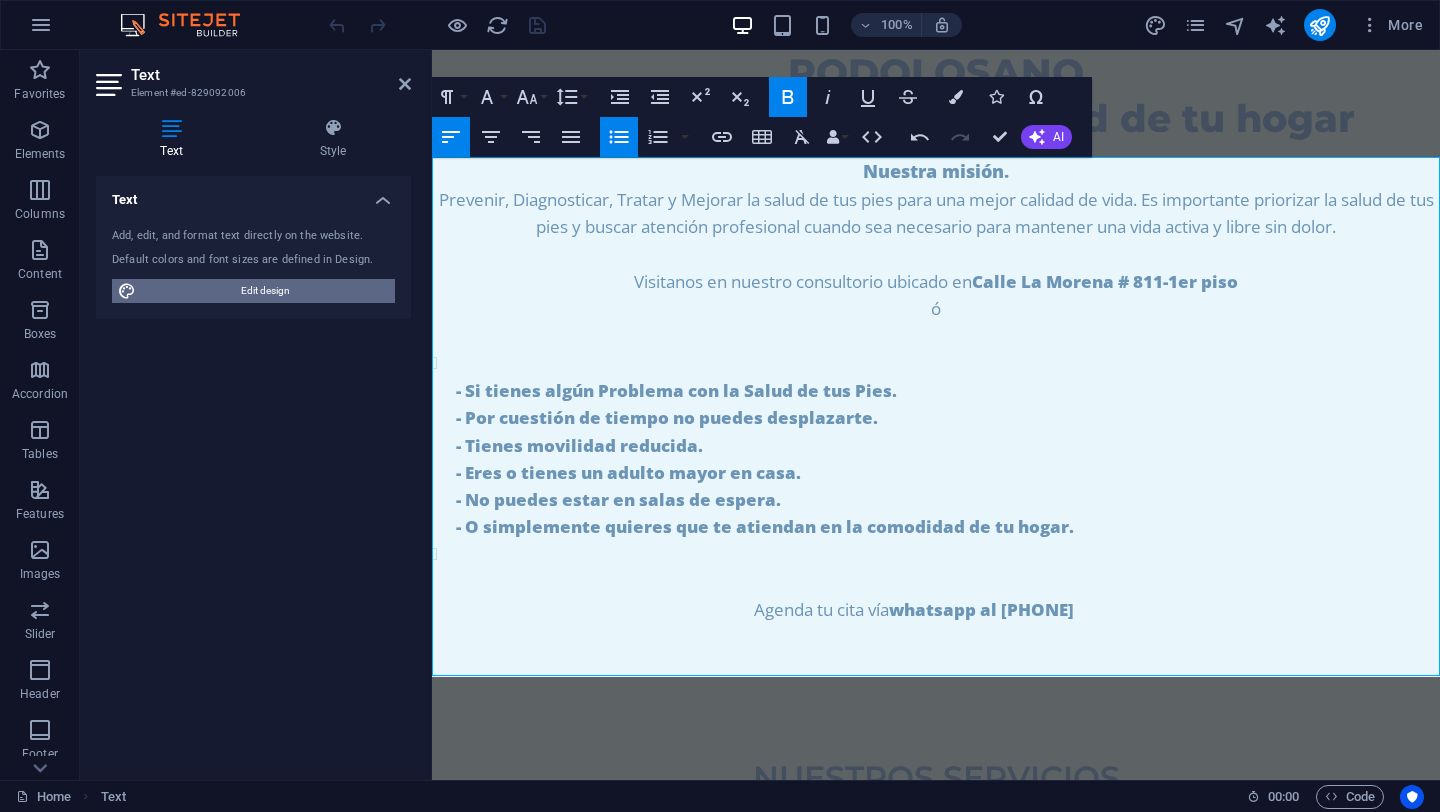 click on "Edit design" at bounding box center (265, 291) 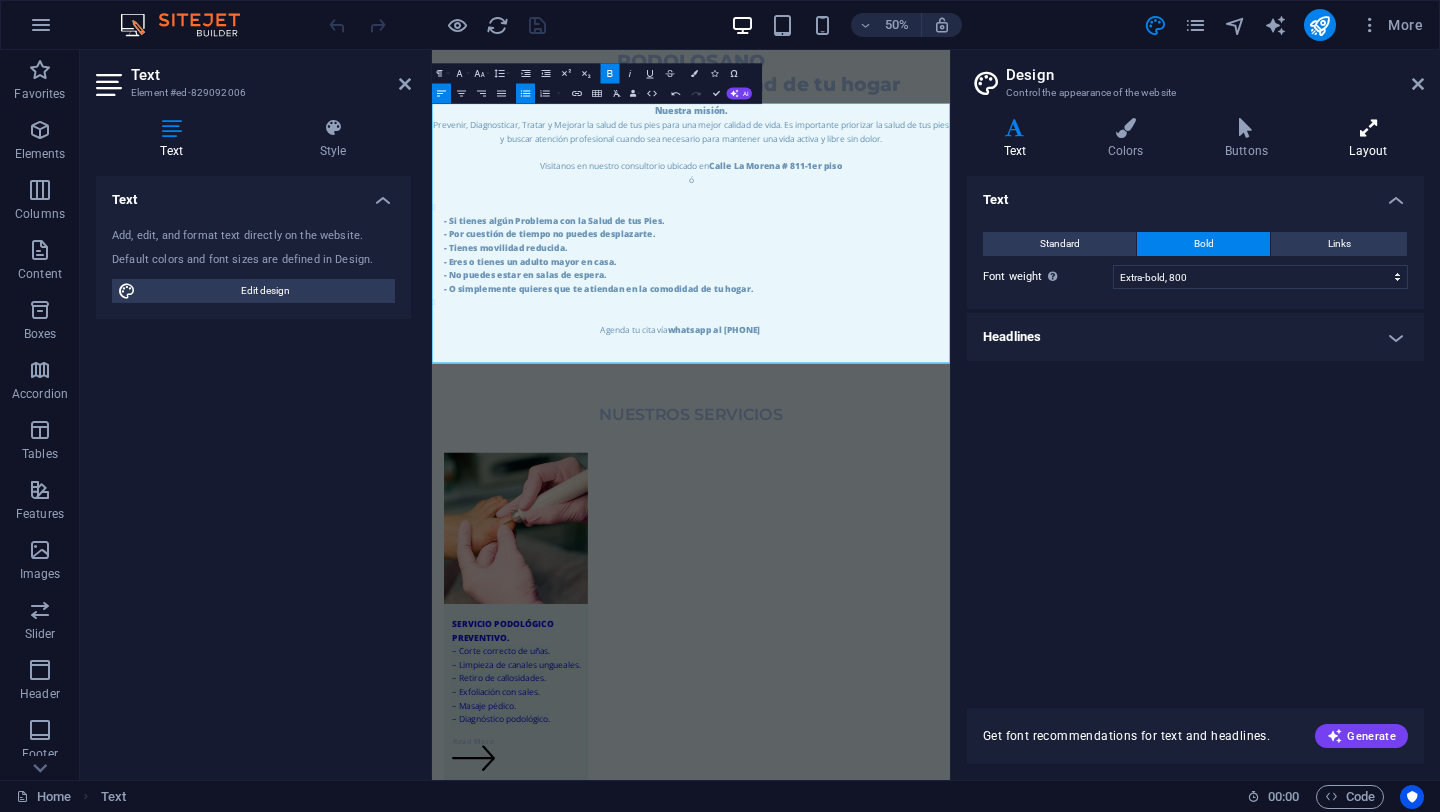 click at bounding box center [1368, 128] 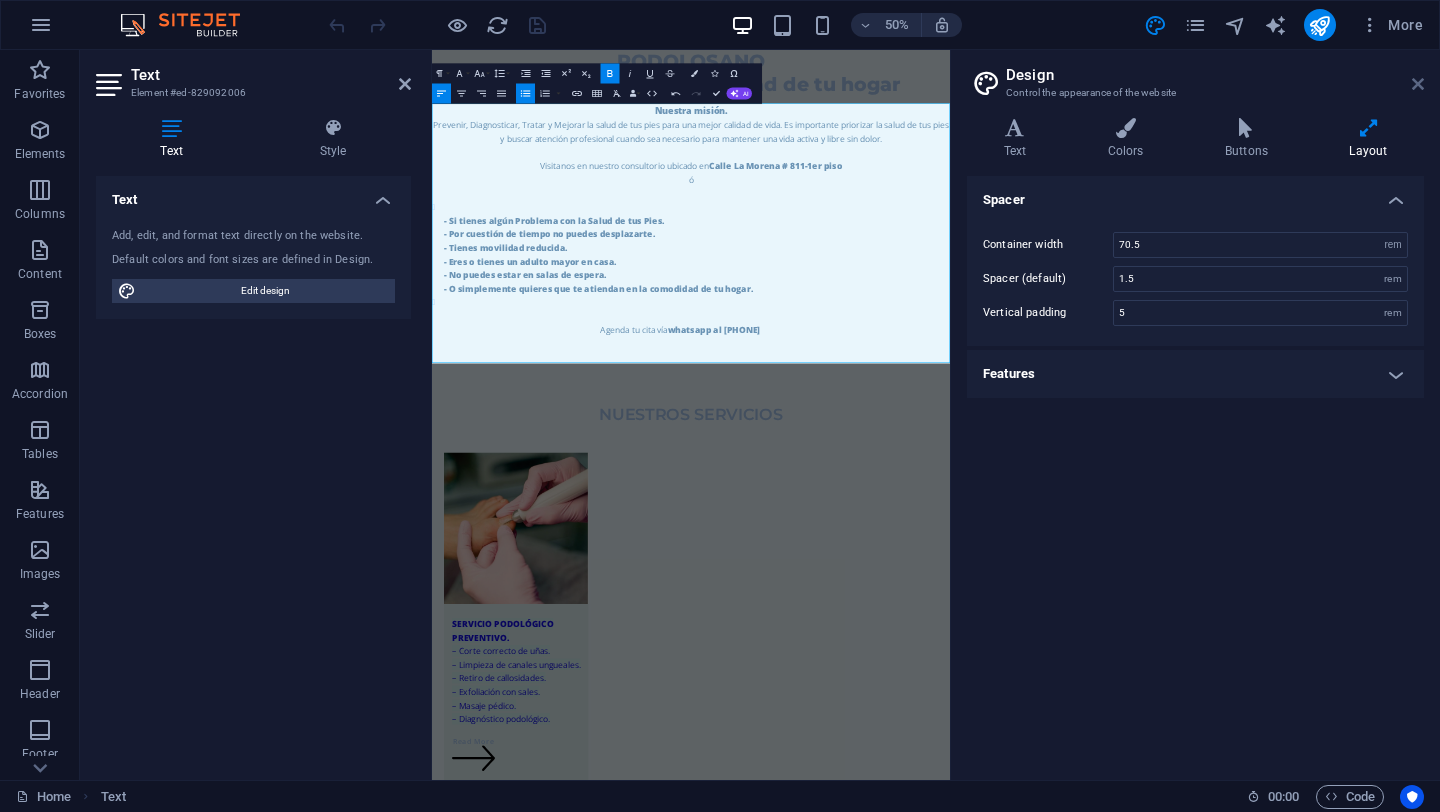 click at bounding box center (1418, 84) 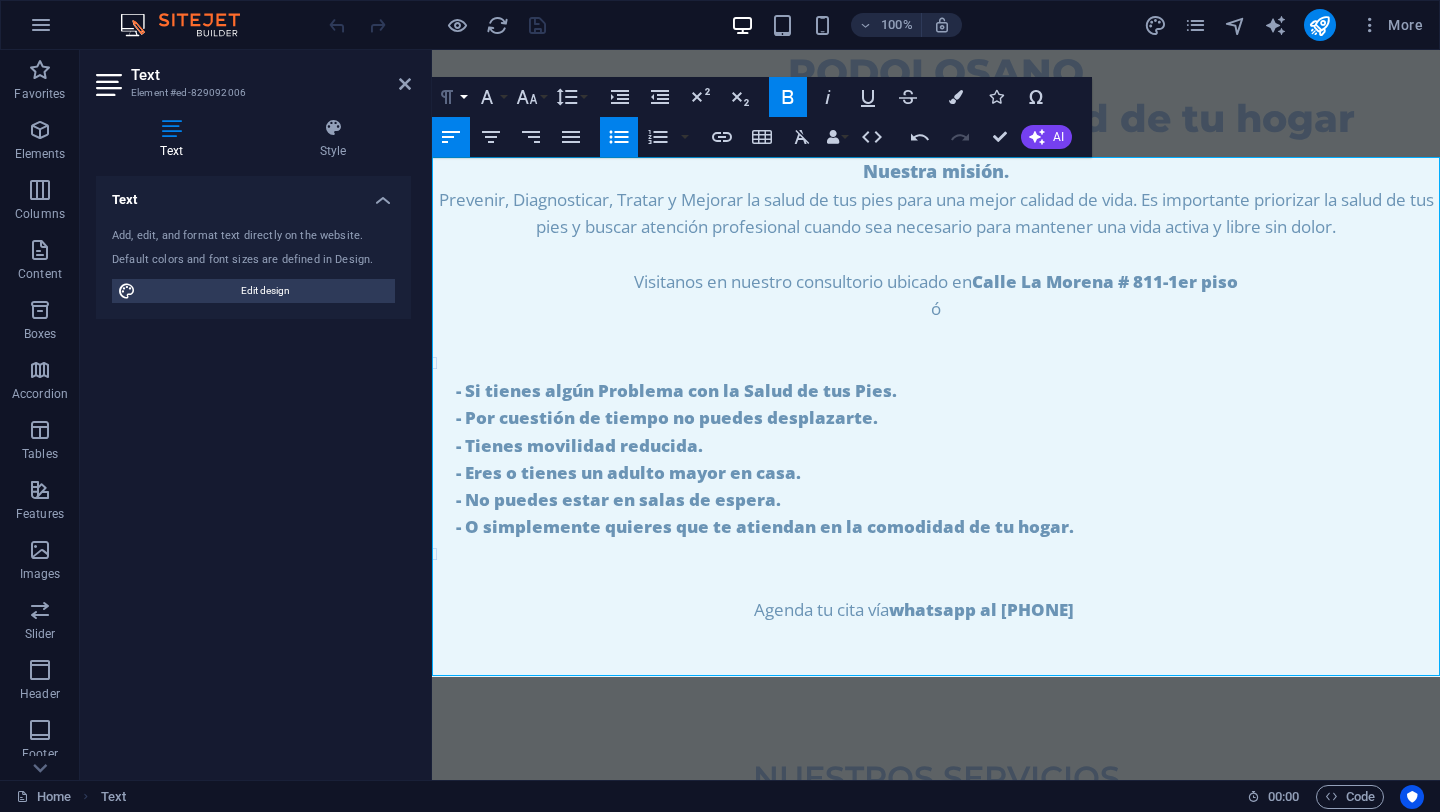 click on "Paragraph Format" at bounding box center (451, 97) 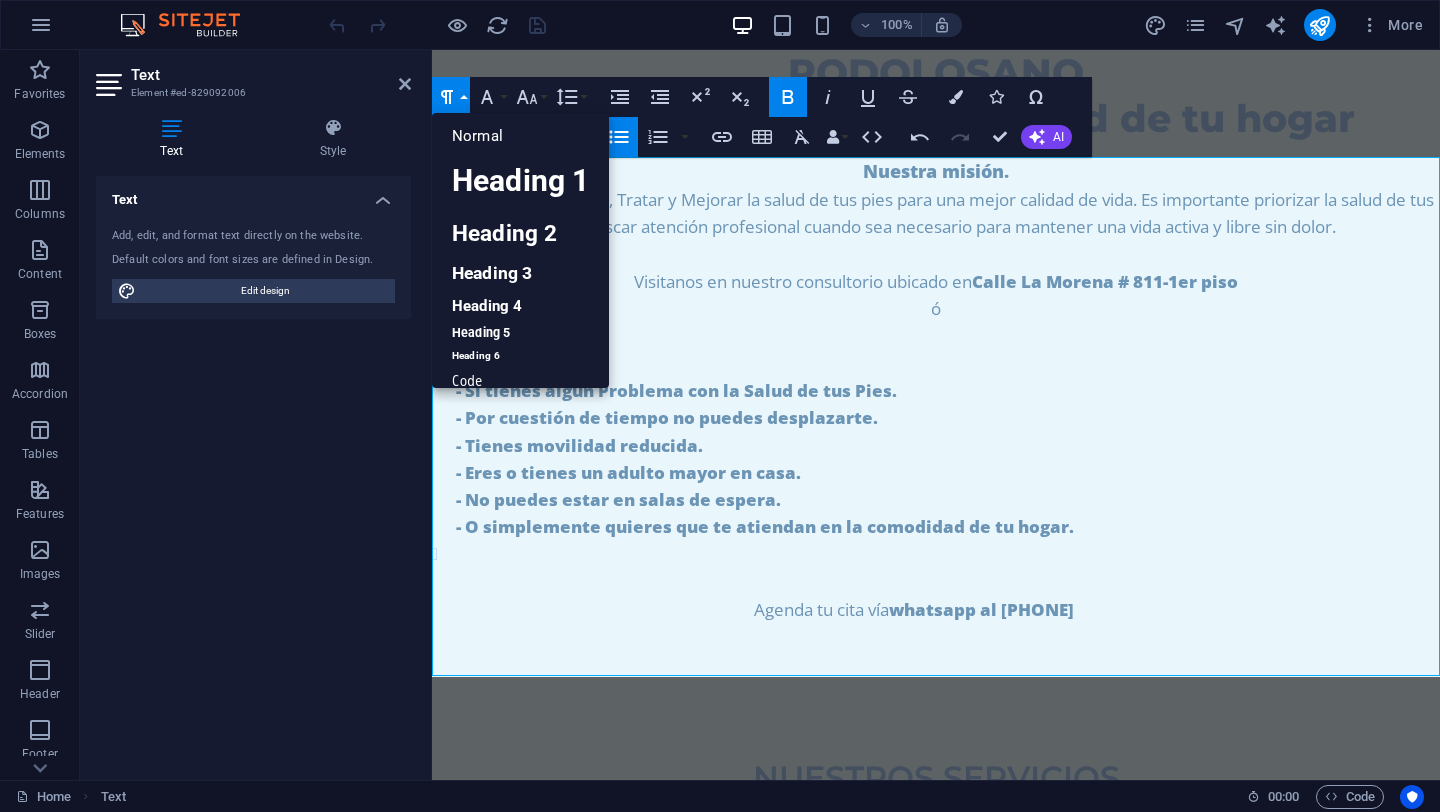 drag, startPoint x: 1116, startPoint y: 402, endPoint x: 1092, endPoint y: 396, distance: 24.738634 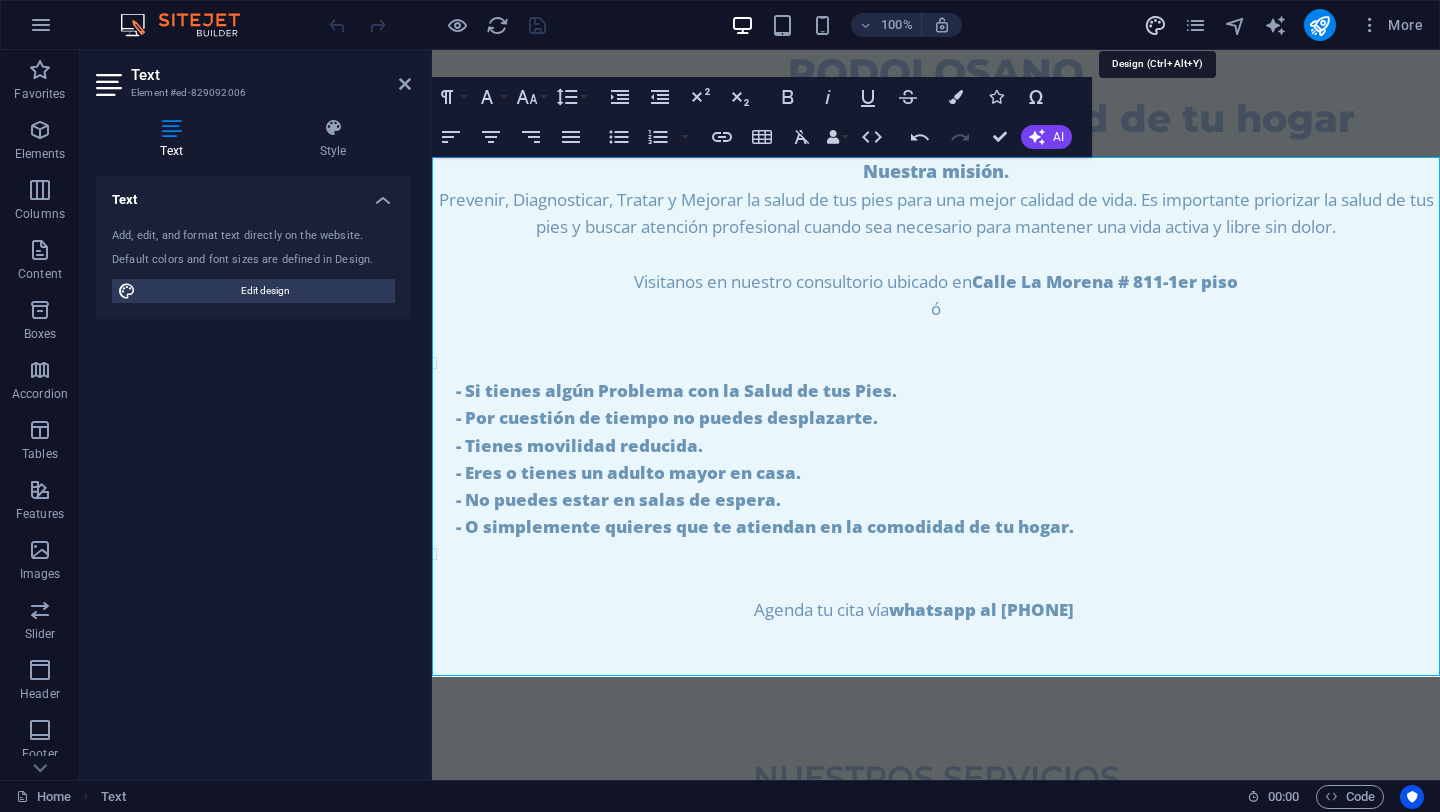 click at bounding box center [1155, 25] 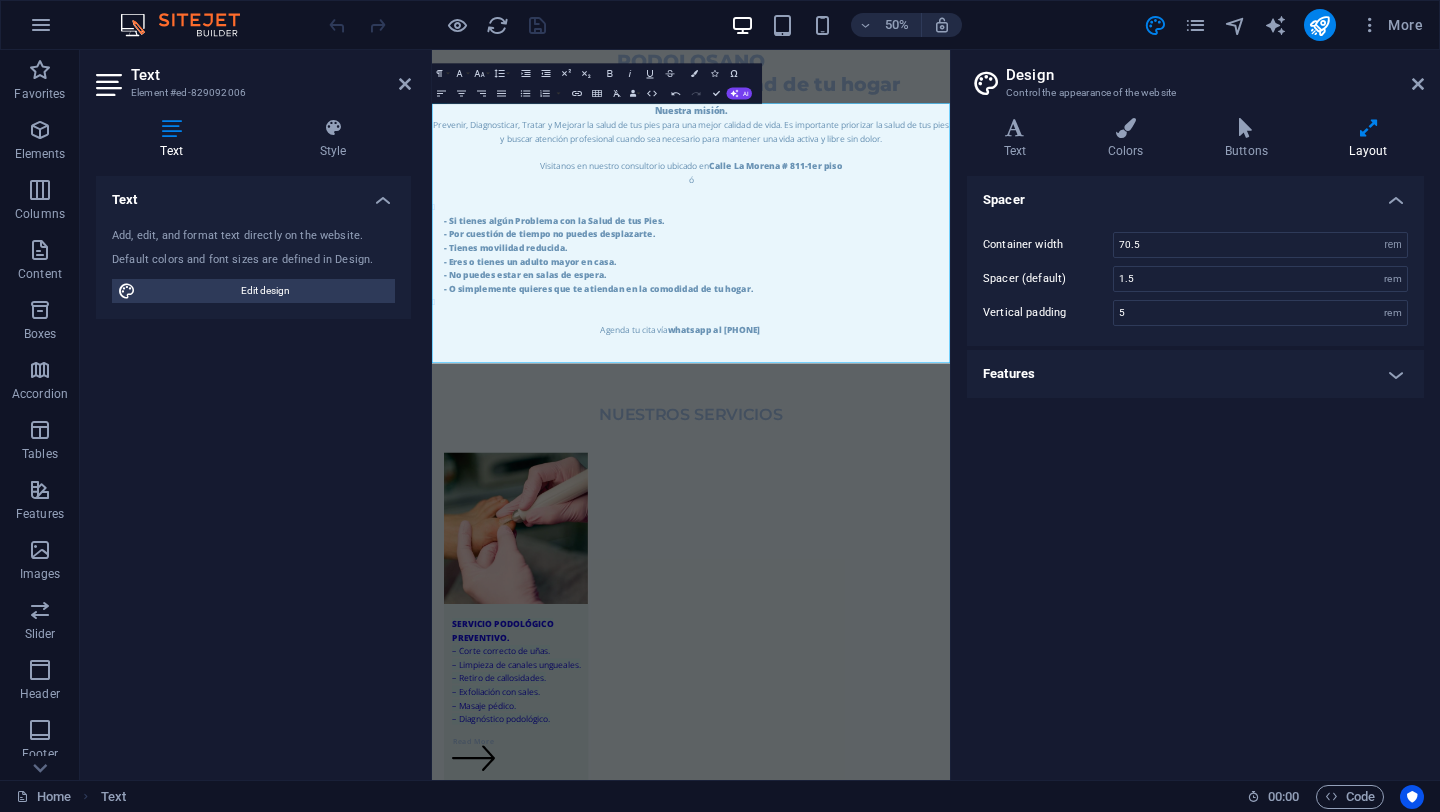 click on "Features" at bounding box center (1195, 374) 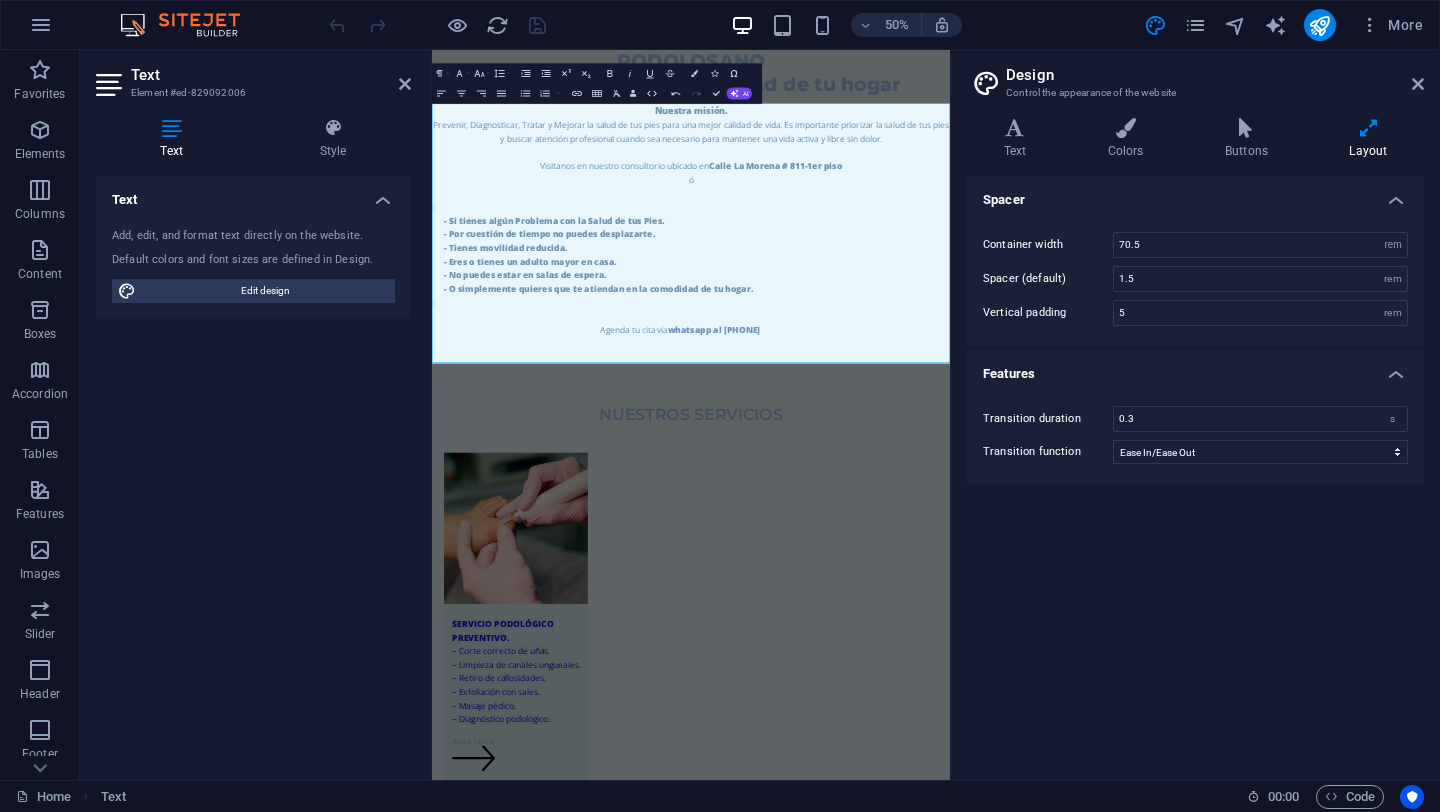 click on "- Si tienes algún Problema con la Salud de tus Pies. - Por cuestión de tiempo no puedes desplazarte. - Tienes movilidad reducida. - Eres o tienes un adulto mayor en casa. - No puedes estar en salas de espera. - O simplemente quieres que te atiendan en la comodidad de tu hogar." at bounding box center (962, 444) 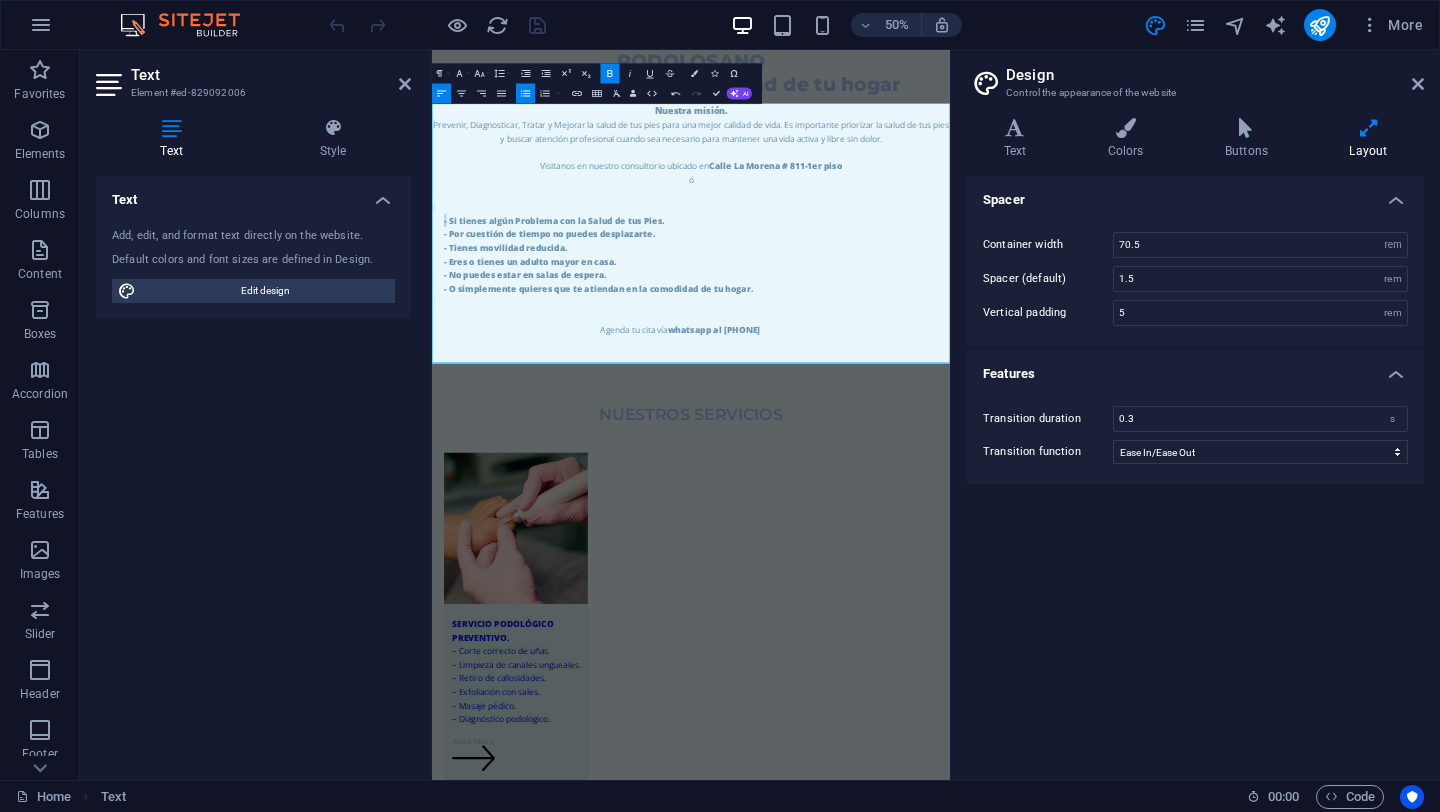 click on "- Si tienes algún Problema con la Salud de tus Pies. - Por cuestión de tiempo no puedes desplazarte. - Tienes movilidad reducida. - Eres o tienes un adulto mayor en casa. - No puedes estar en salas de espera. - O simplemente quieres que te atiendan en la comodidad de tu hogar." at bounding box center [962, 444] 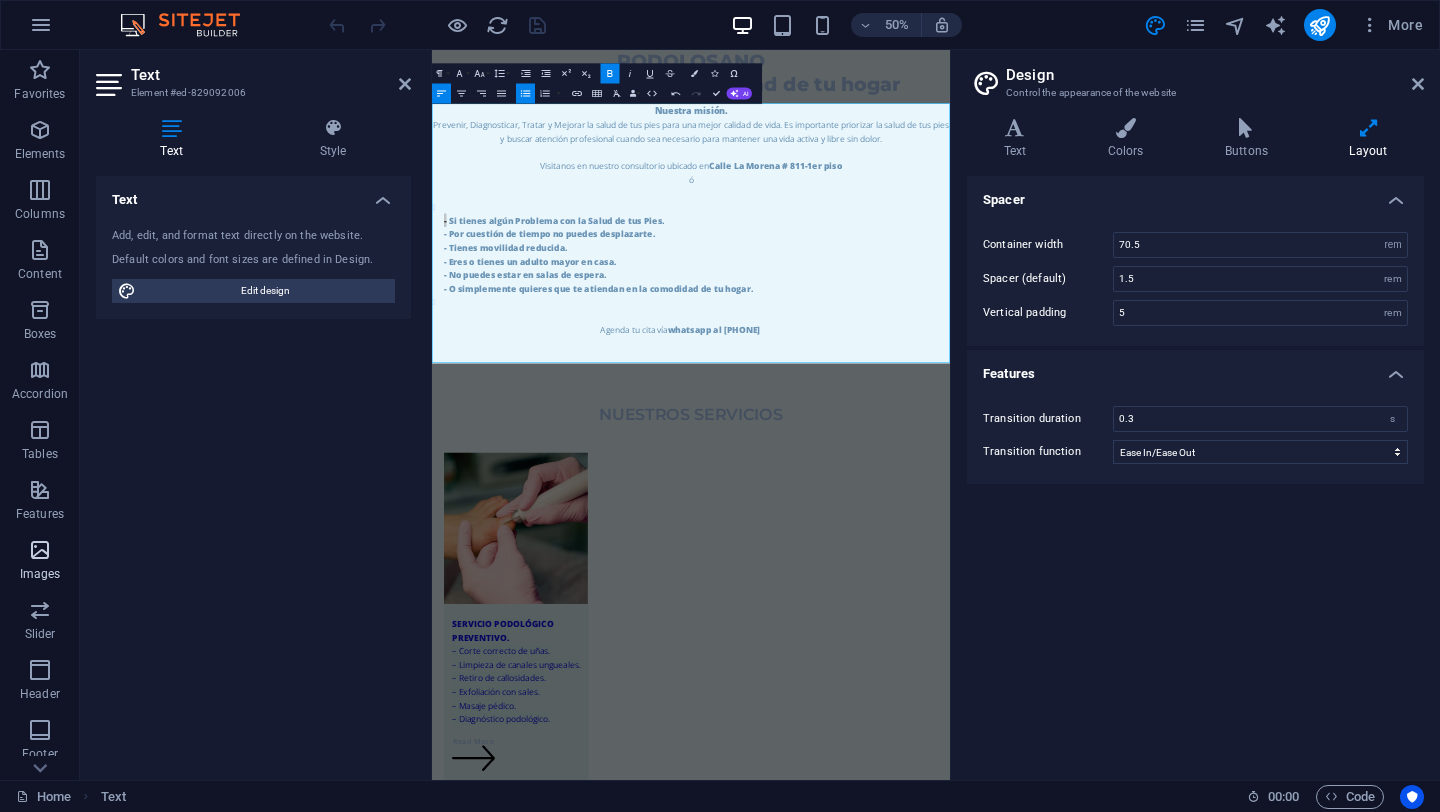 click at bounding box center [40, 550] 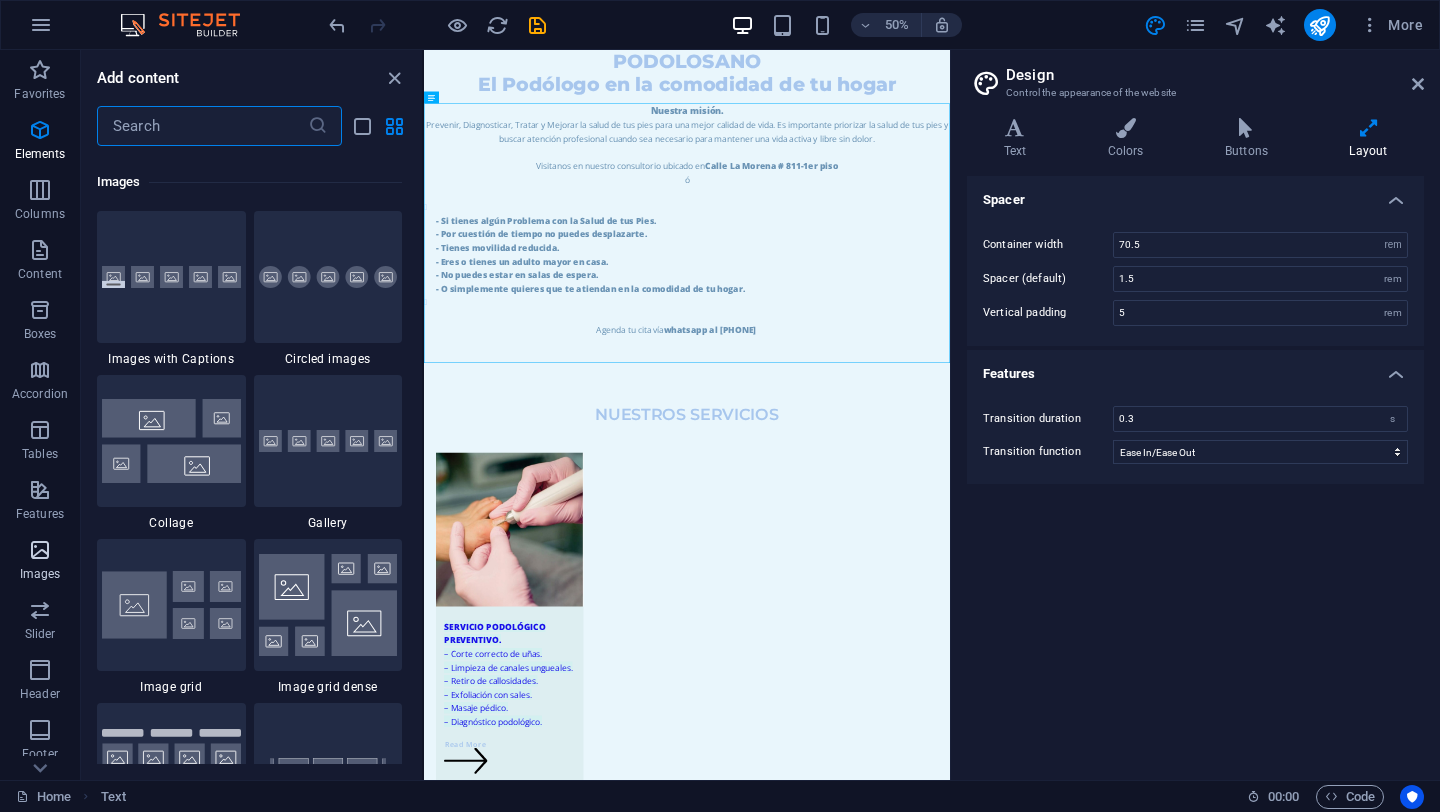 scroll, scrollTop: 10140, scrollLeft: 0, axis: vertical 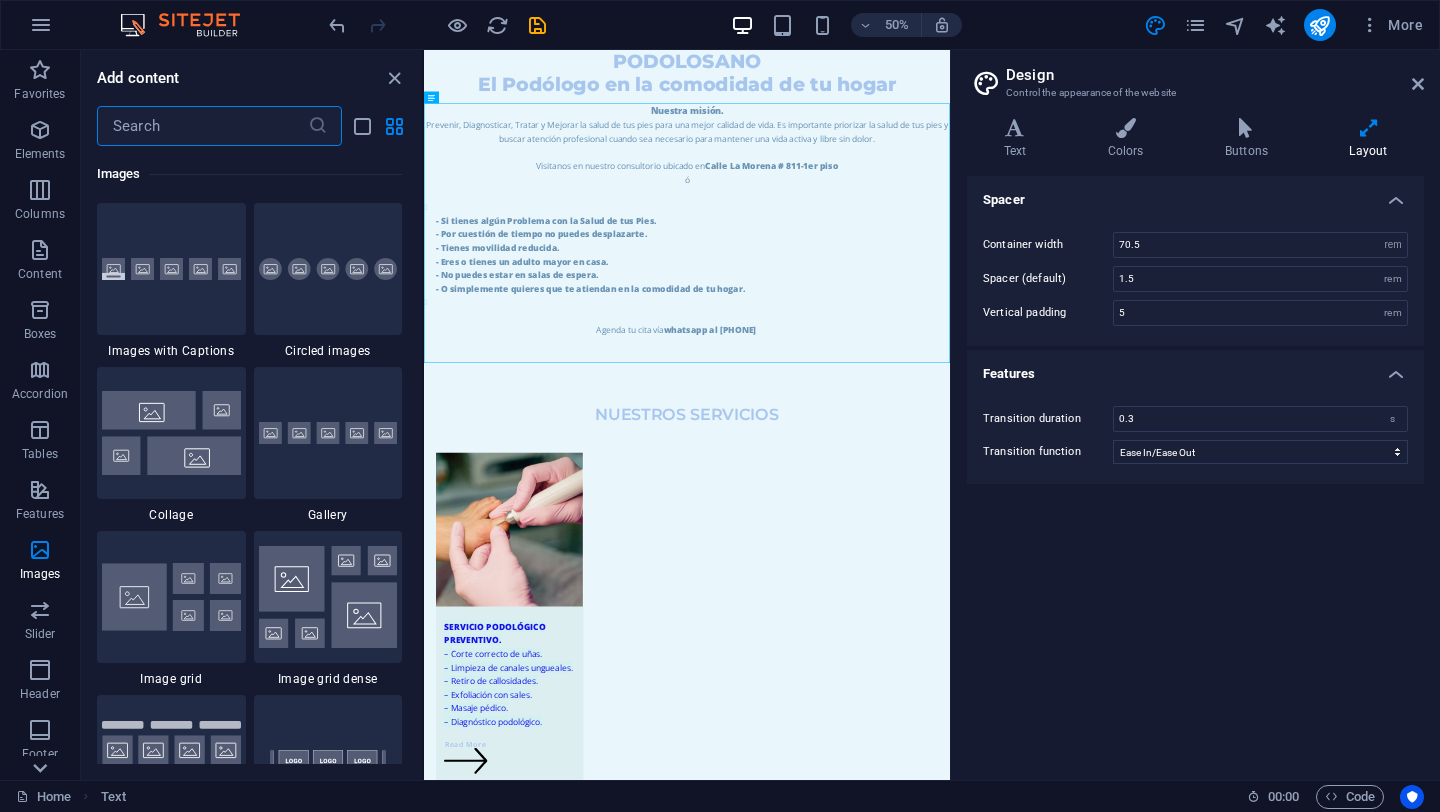 click 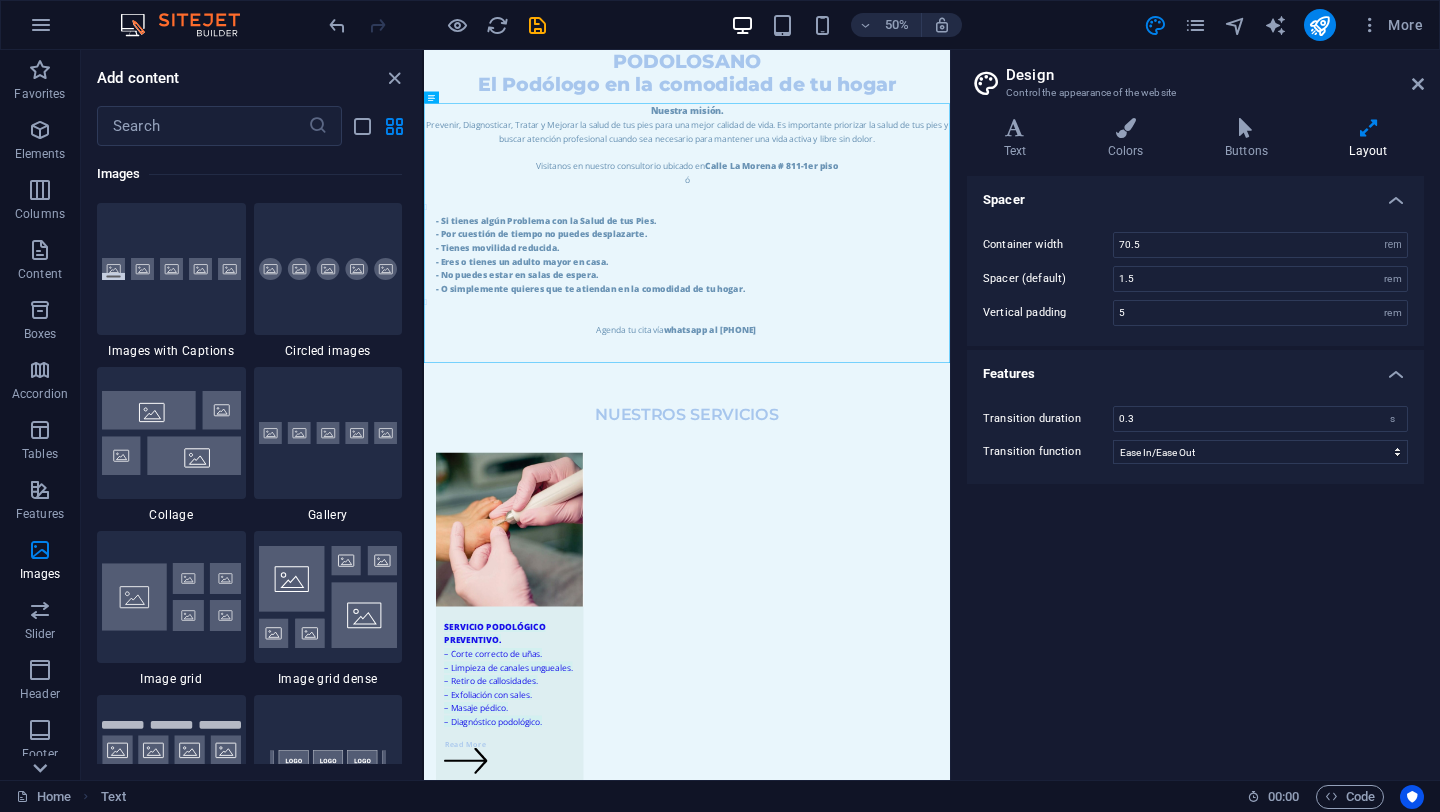 scroll, scrollTop: 170, scrollLeft: 0, axis: vertical 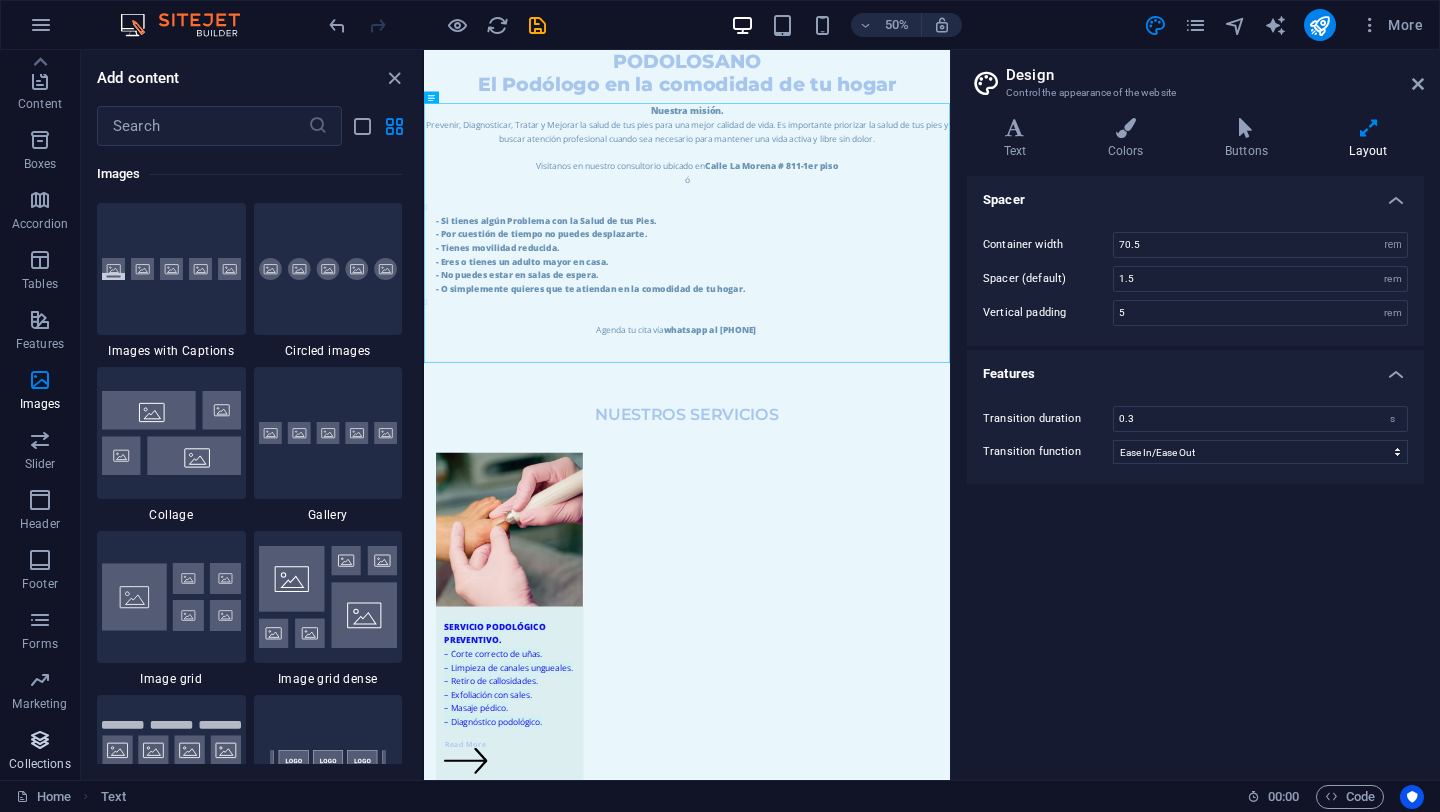 click at bounding box center [40, 740] 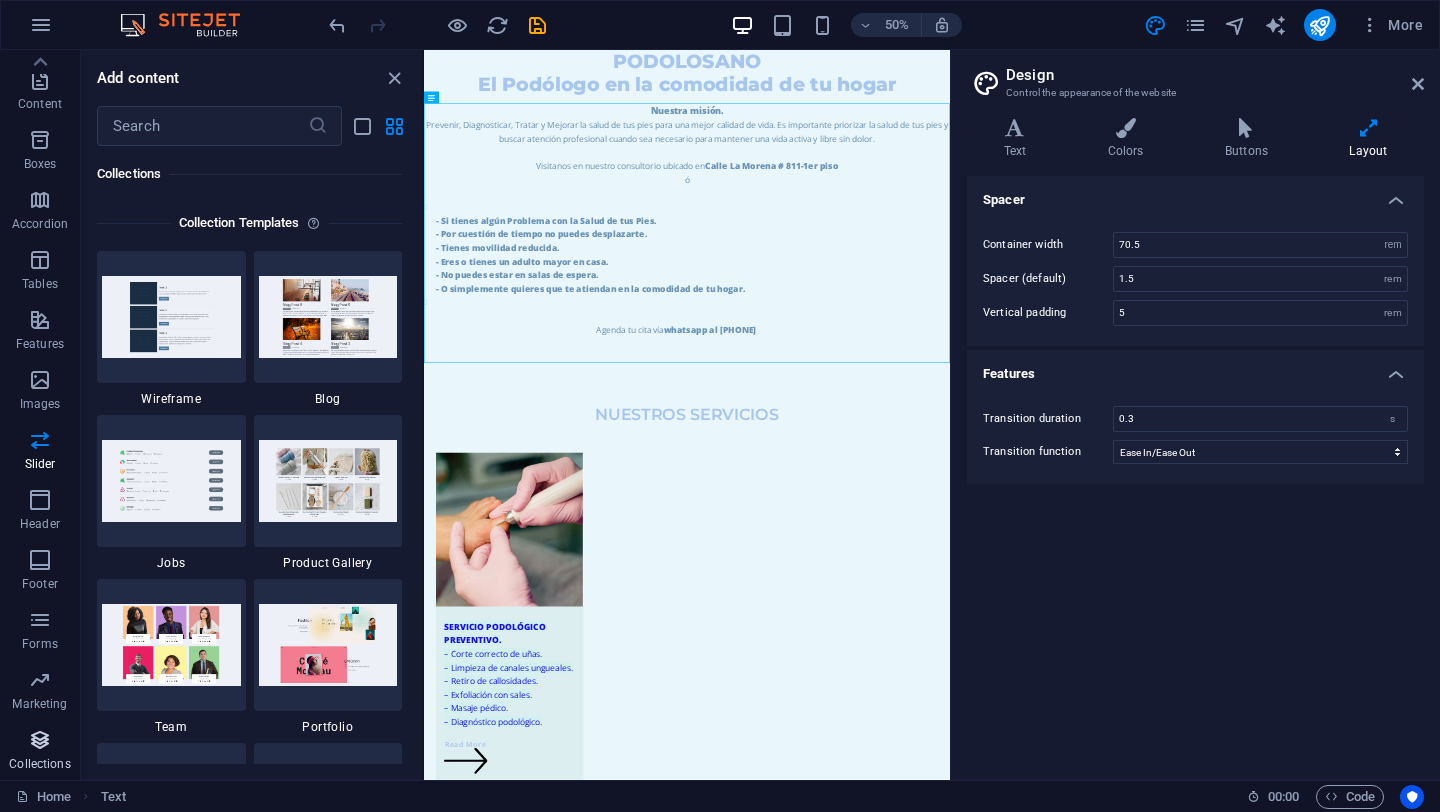 scroll, scrollTop: 18306, scrollLeft: 0, axis: vertical 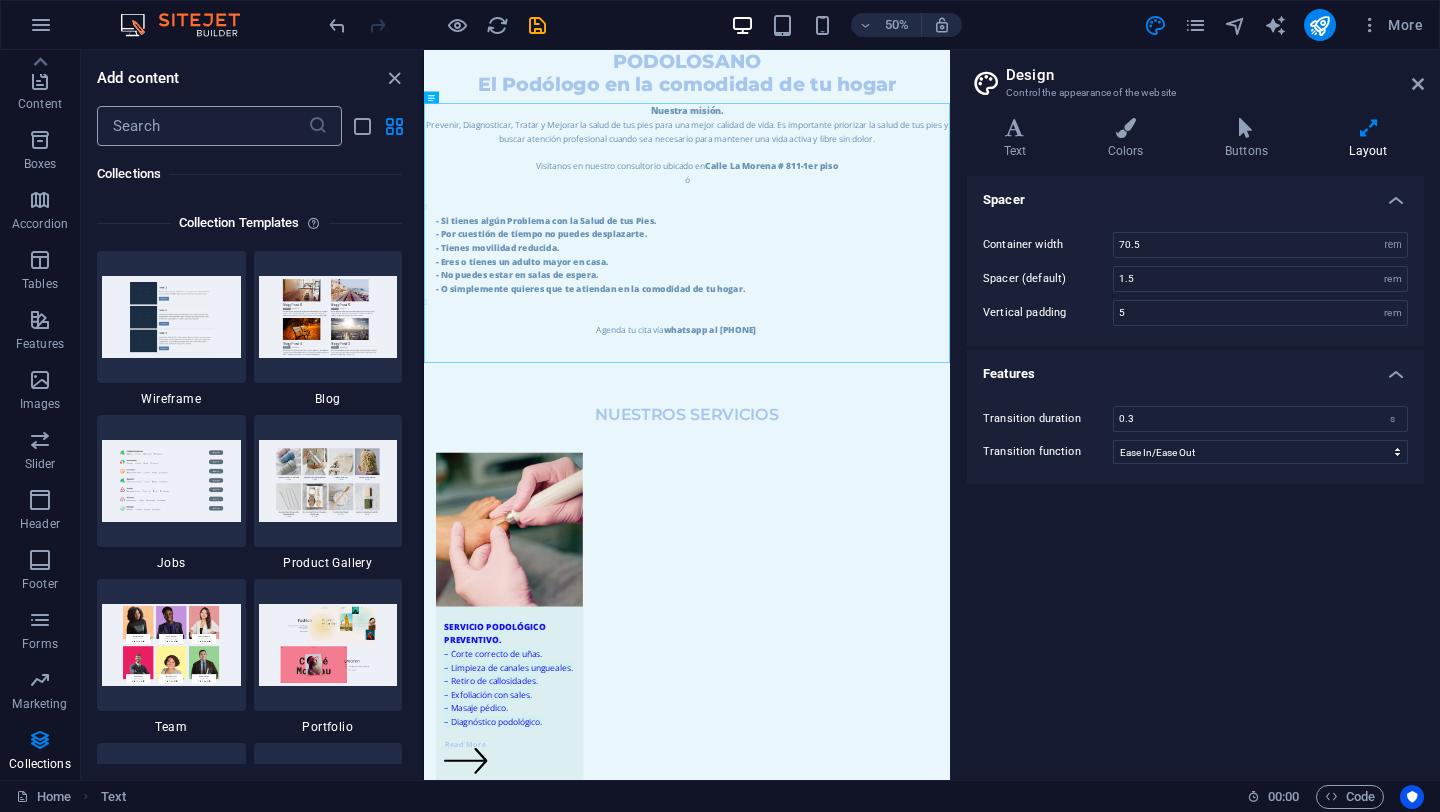 click at bounding box center [202, 126] 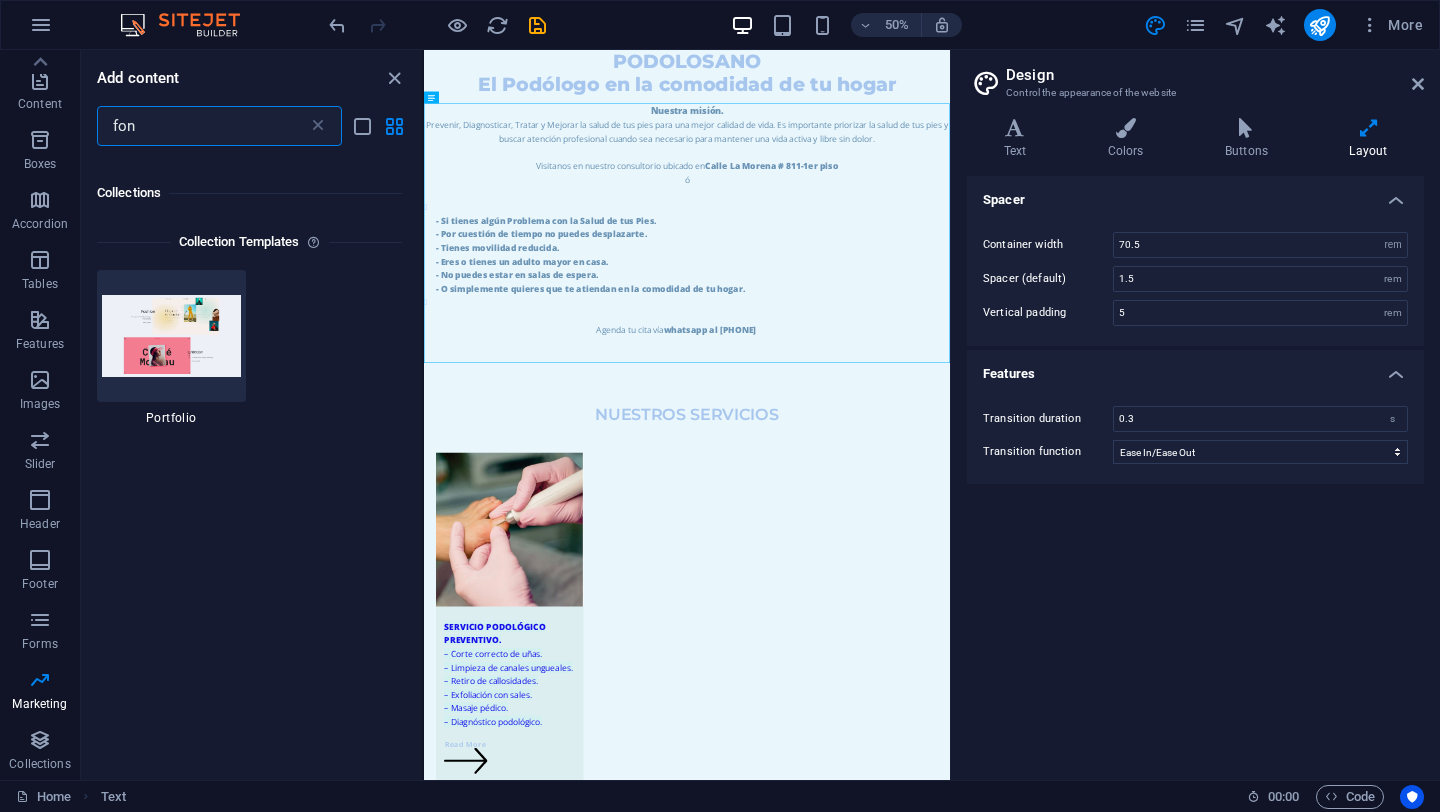 scroll, scrollTop: 0, scrollLeft: 0, axis: both 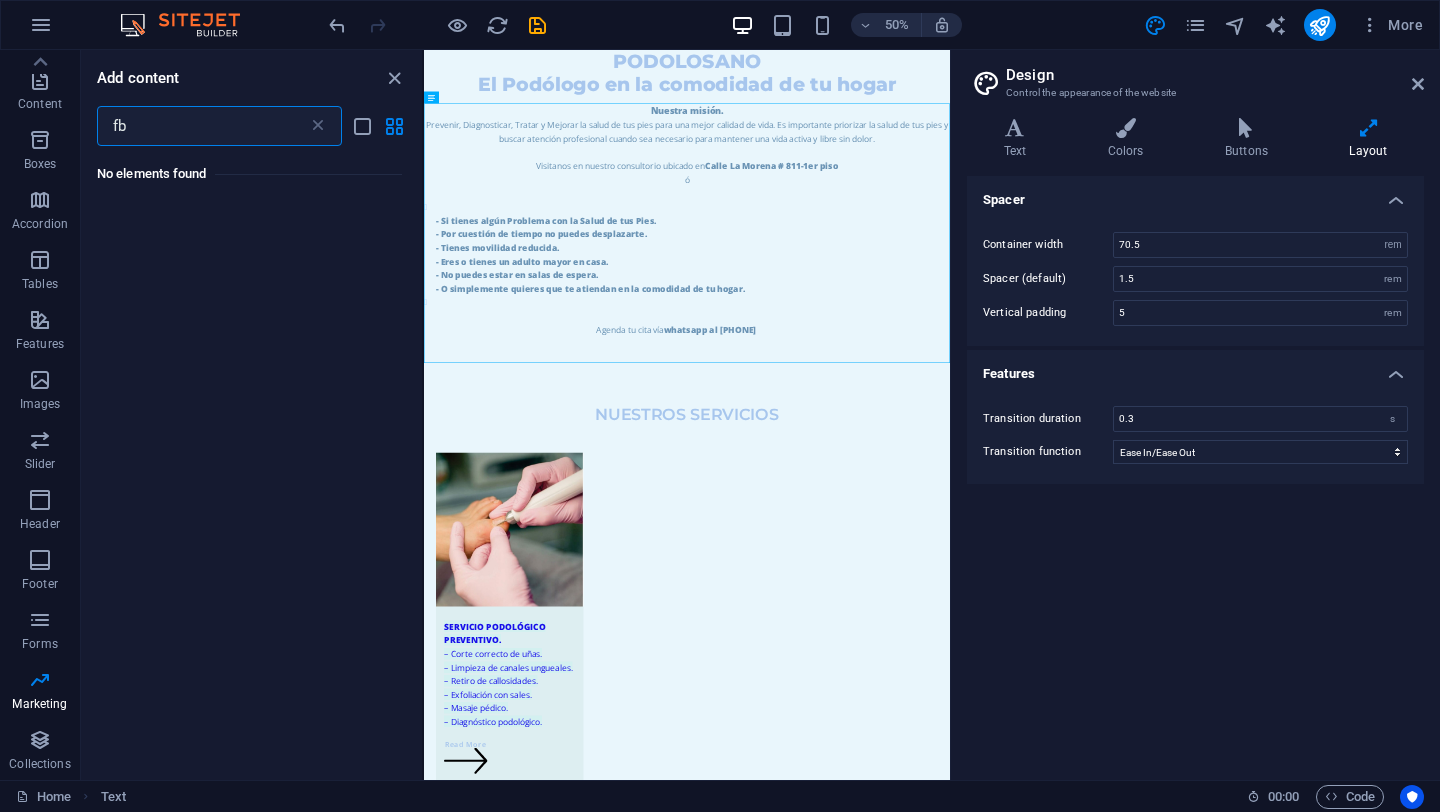 type on "f" 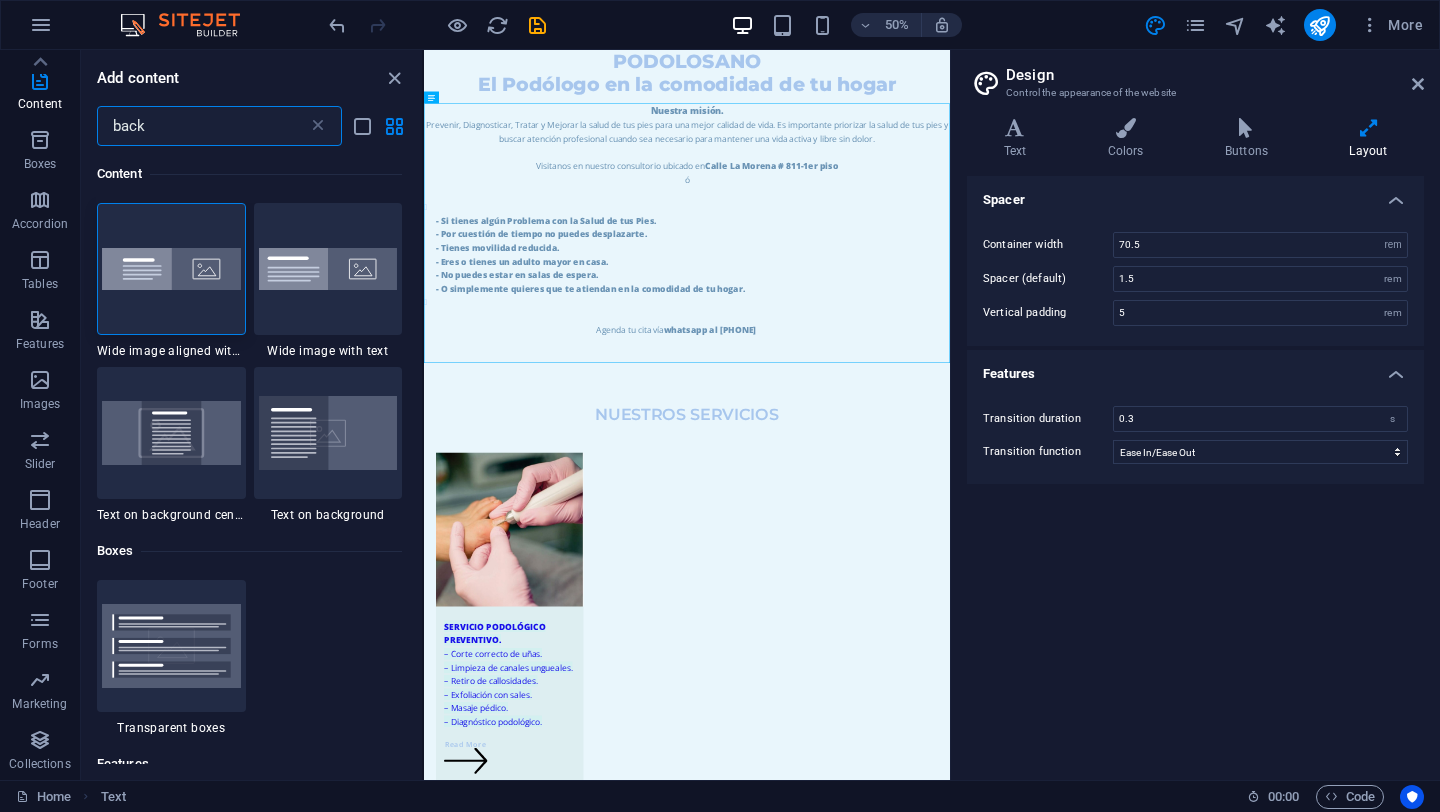 type on "back" 